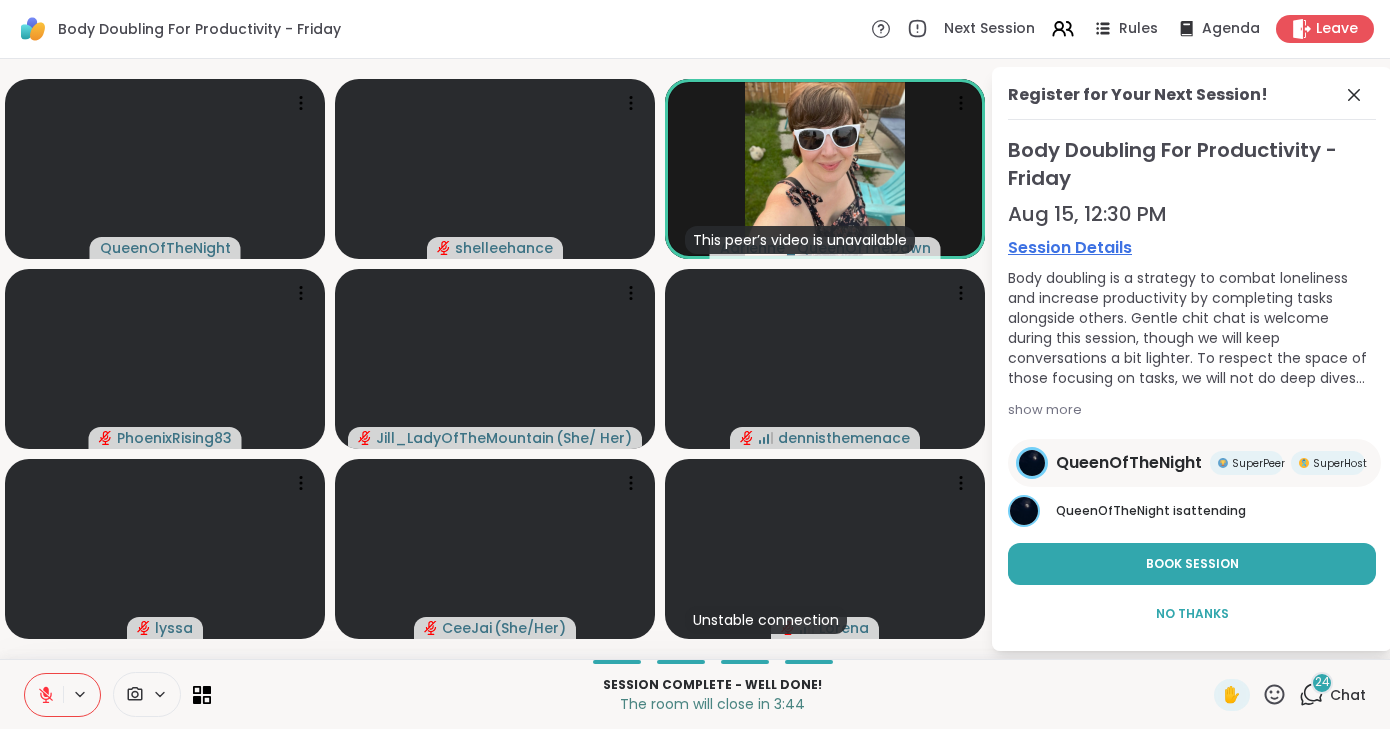 scroll, scrollTop: 0, scrollLeft: 0, axis: both 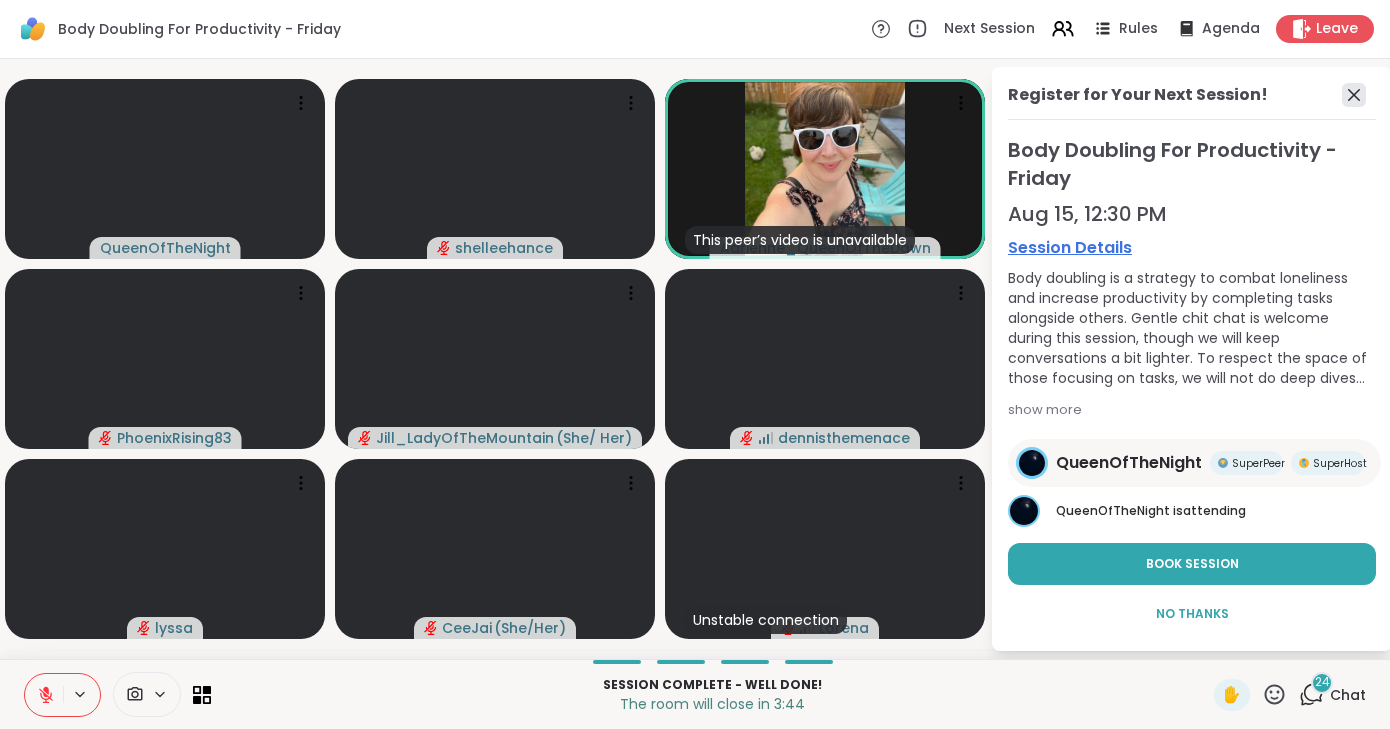 click 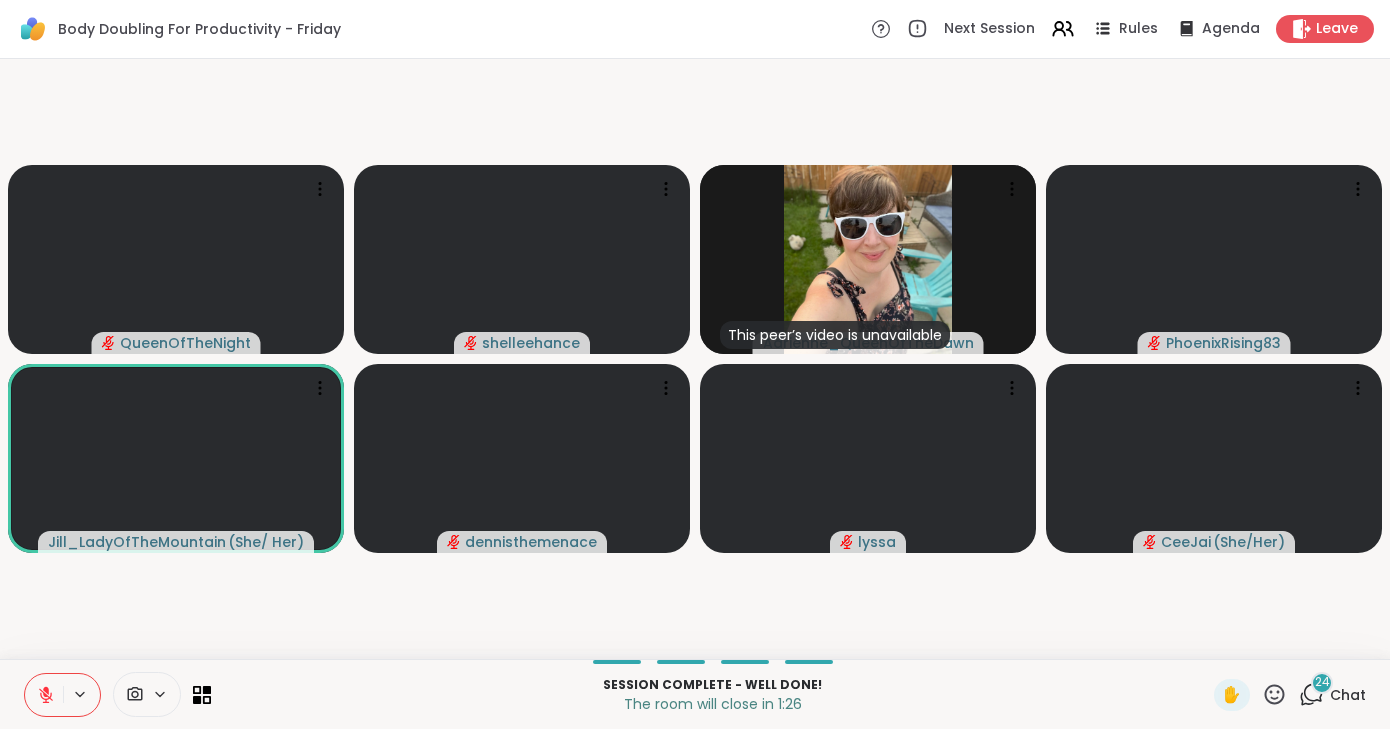 click at bounding box center [44, 695] 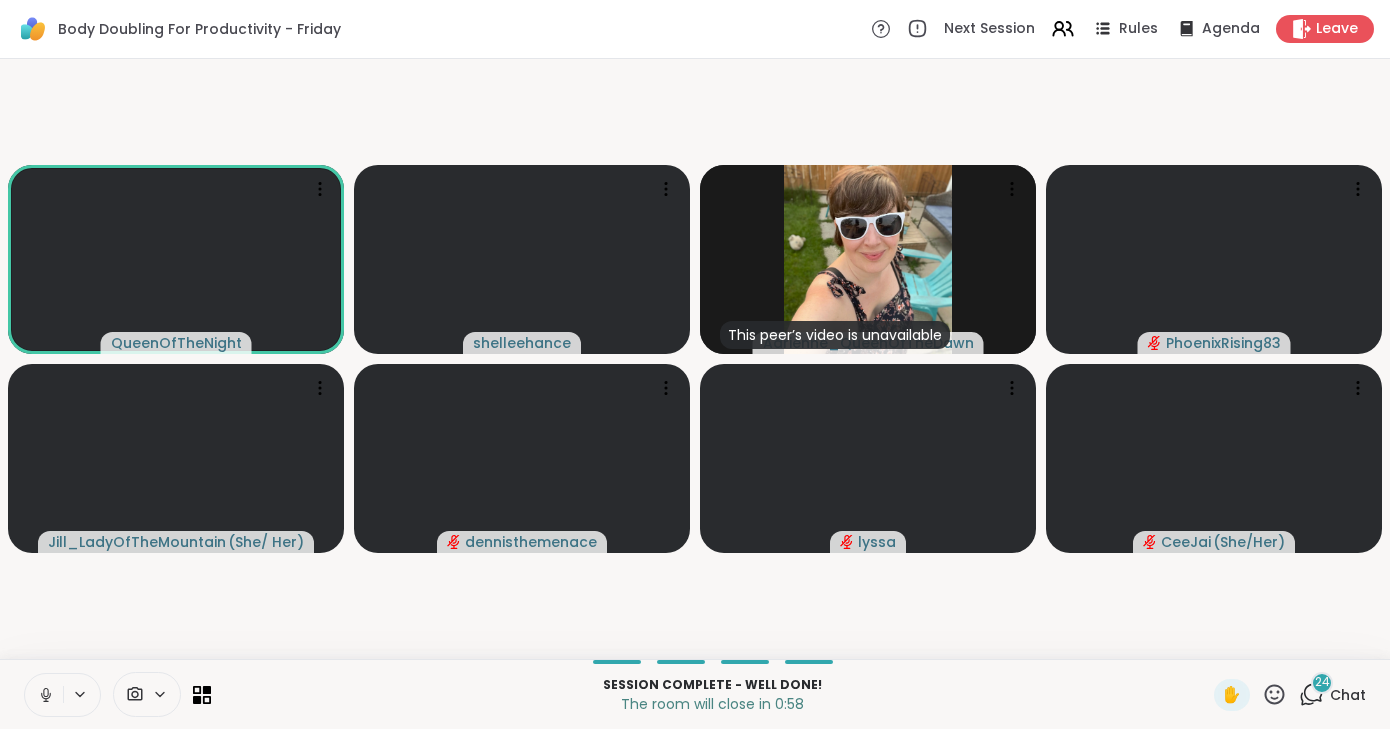click at bounding box center [44, 695] 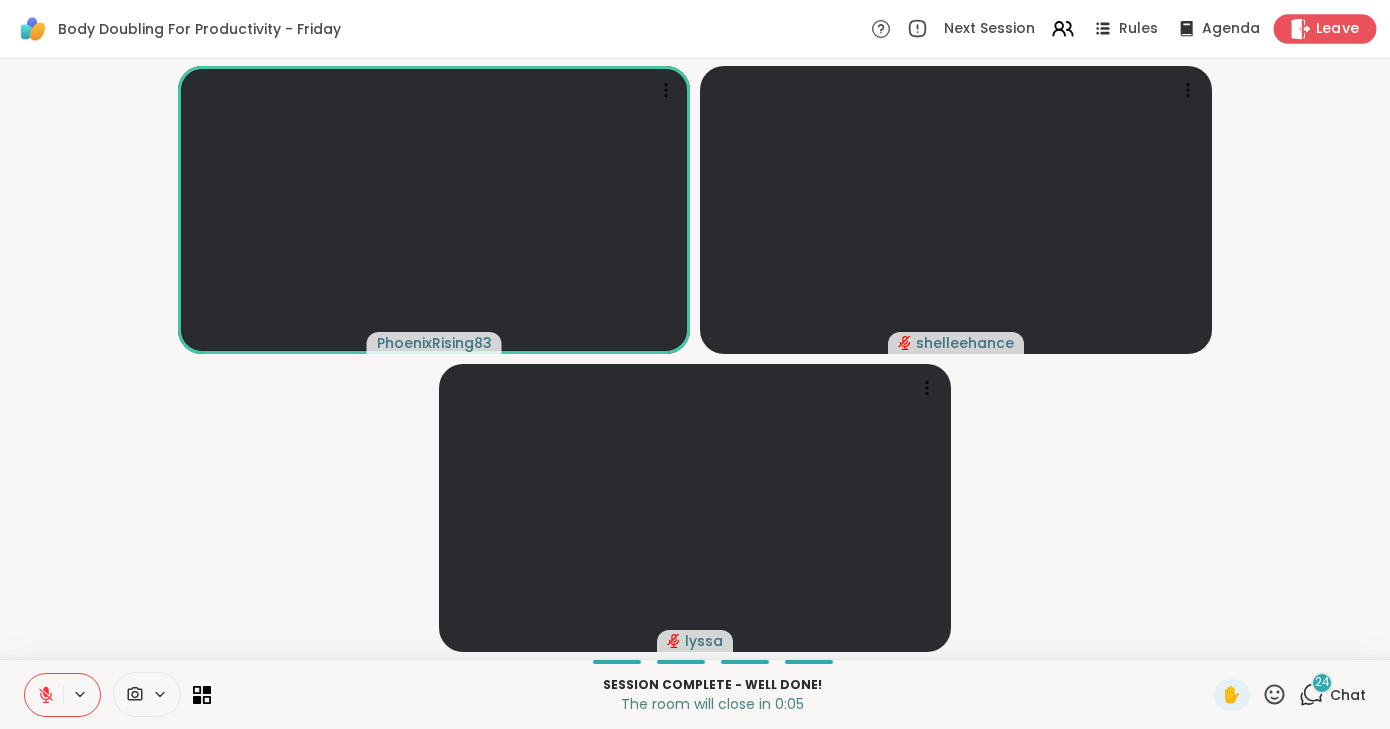 click on "Leave" at bounding box center [1338, 29] 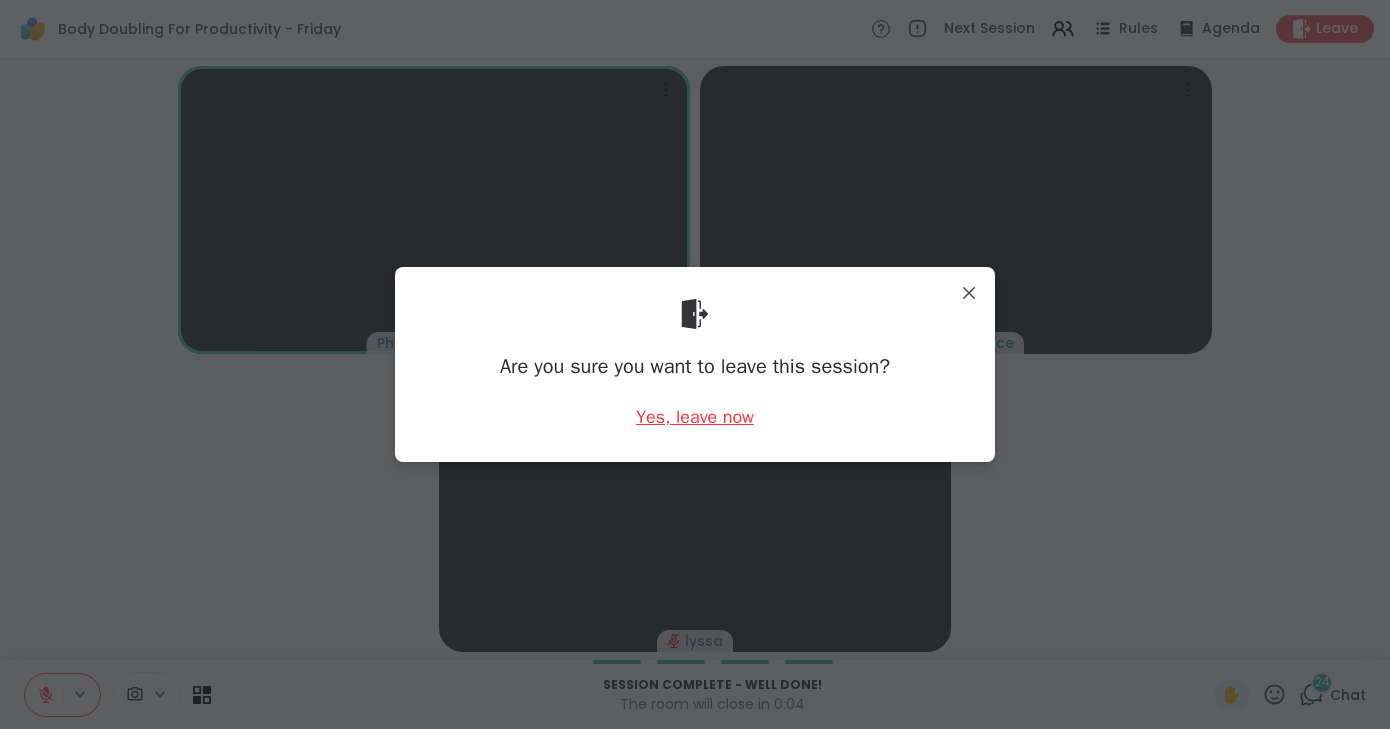 click on "Yes, leave now" at bounding box center [695, 417] 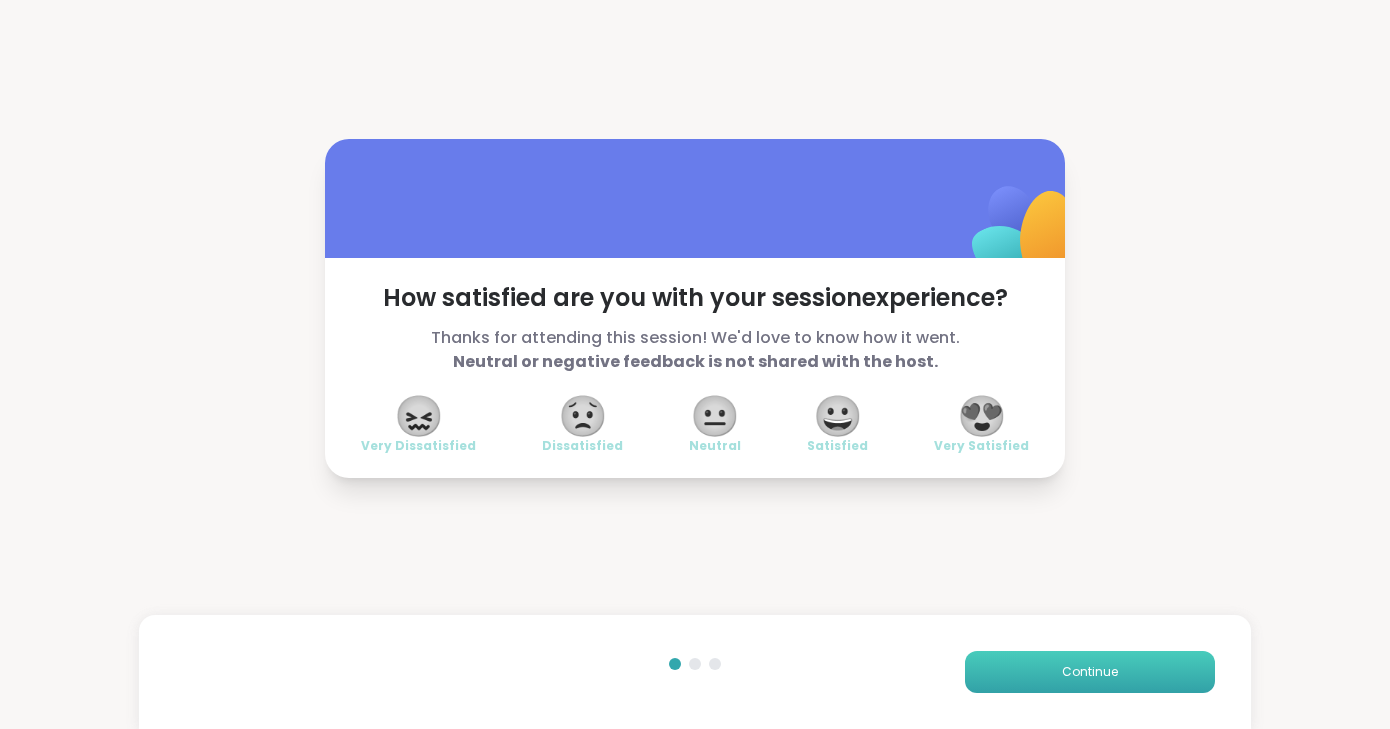 click on "Continue" at bounding box center [1090, 672] 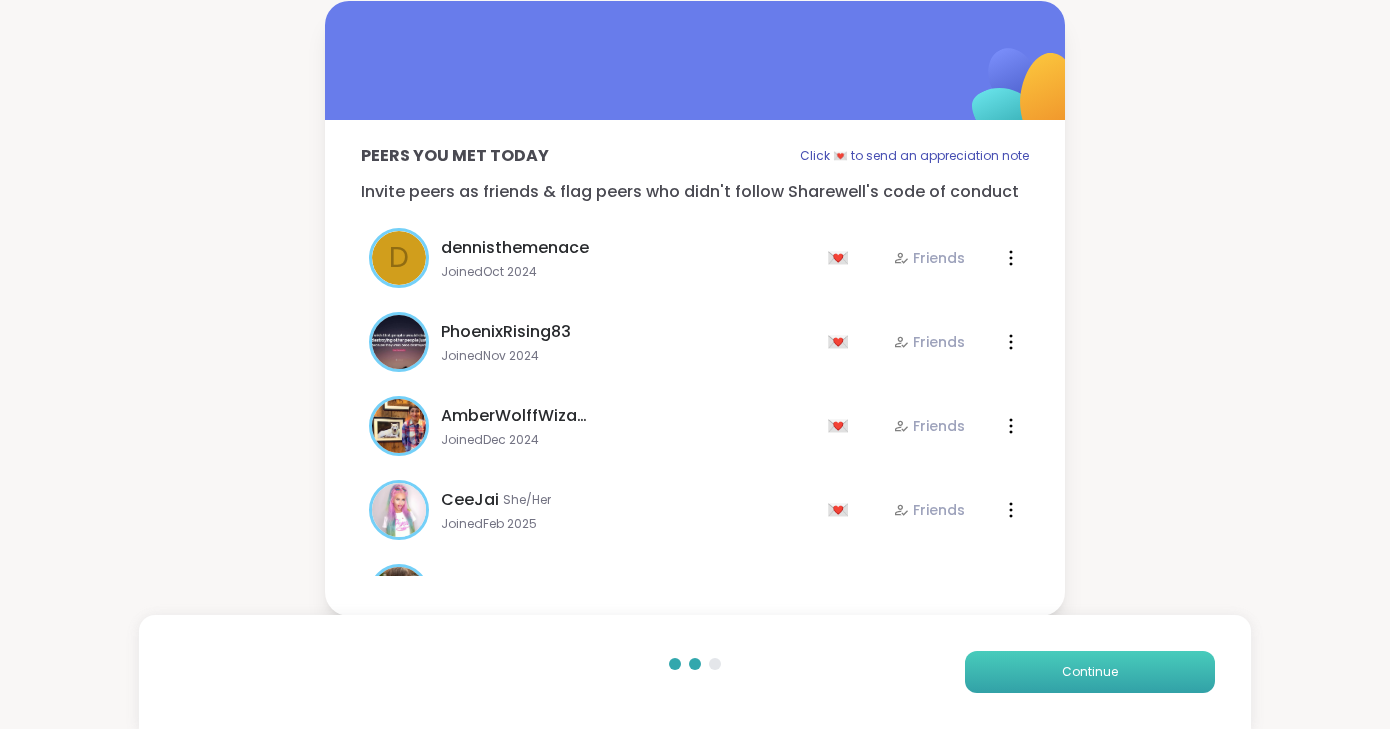 click on "Continue" at bounding box center (1090, 672) 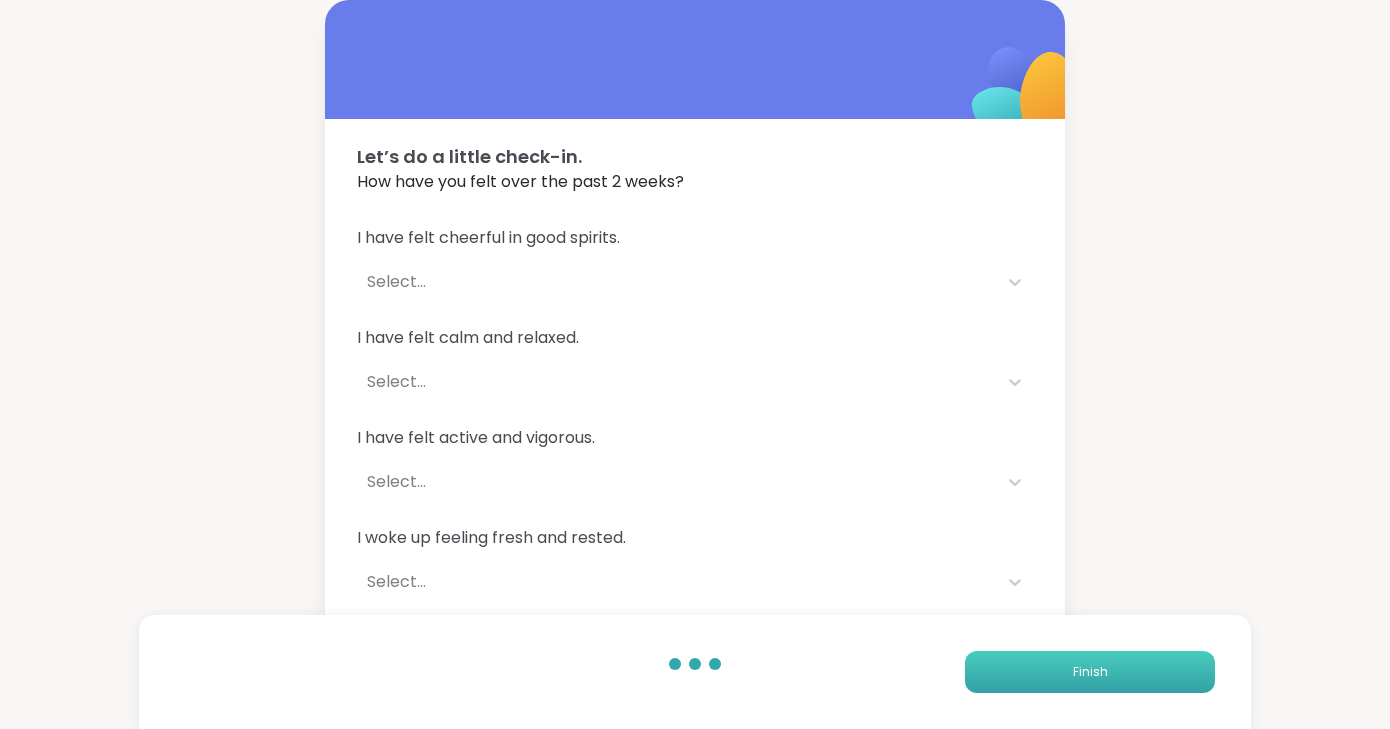click on "Finish" at bounding box center (1090, 672) 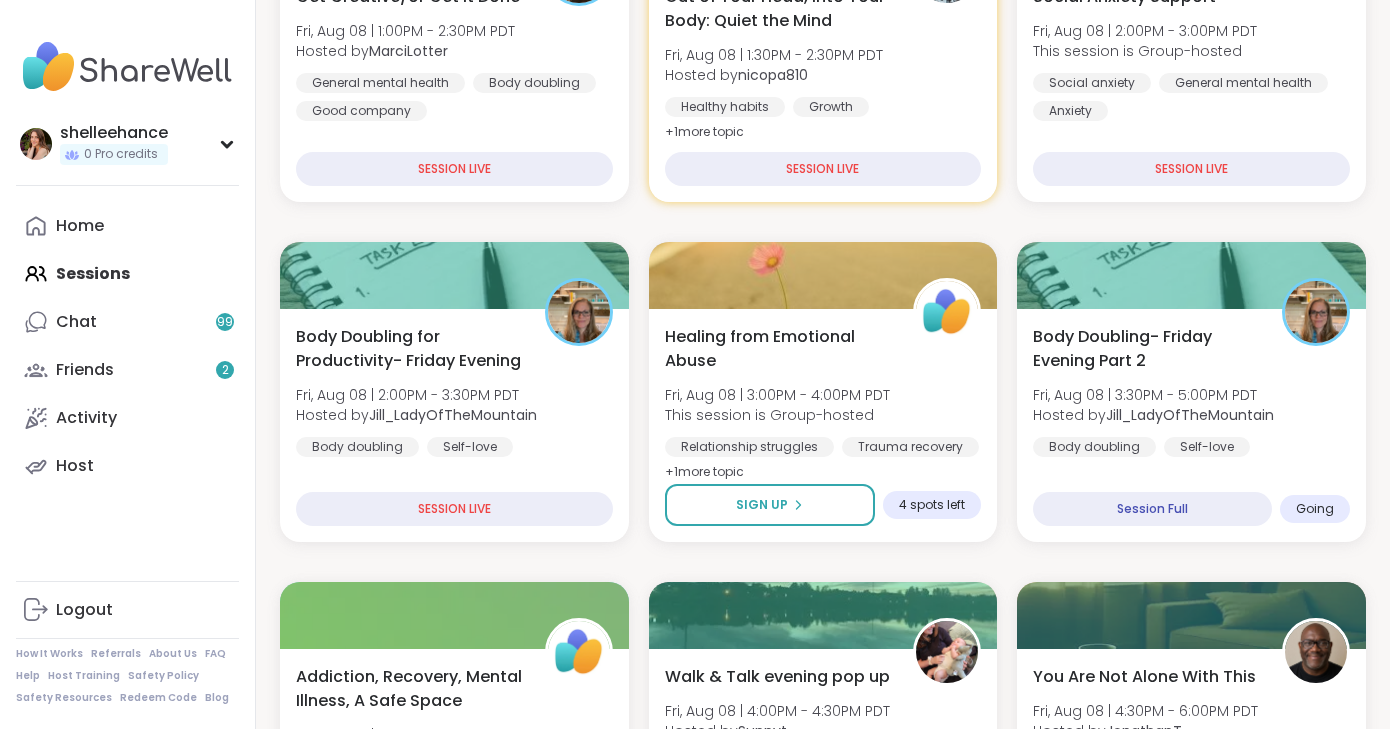 scroll, scrollTop: 515, scrollLeft: 0, axis: vertical 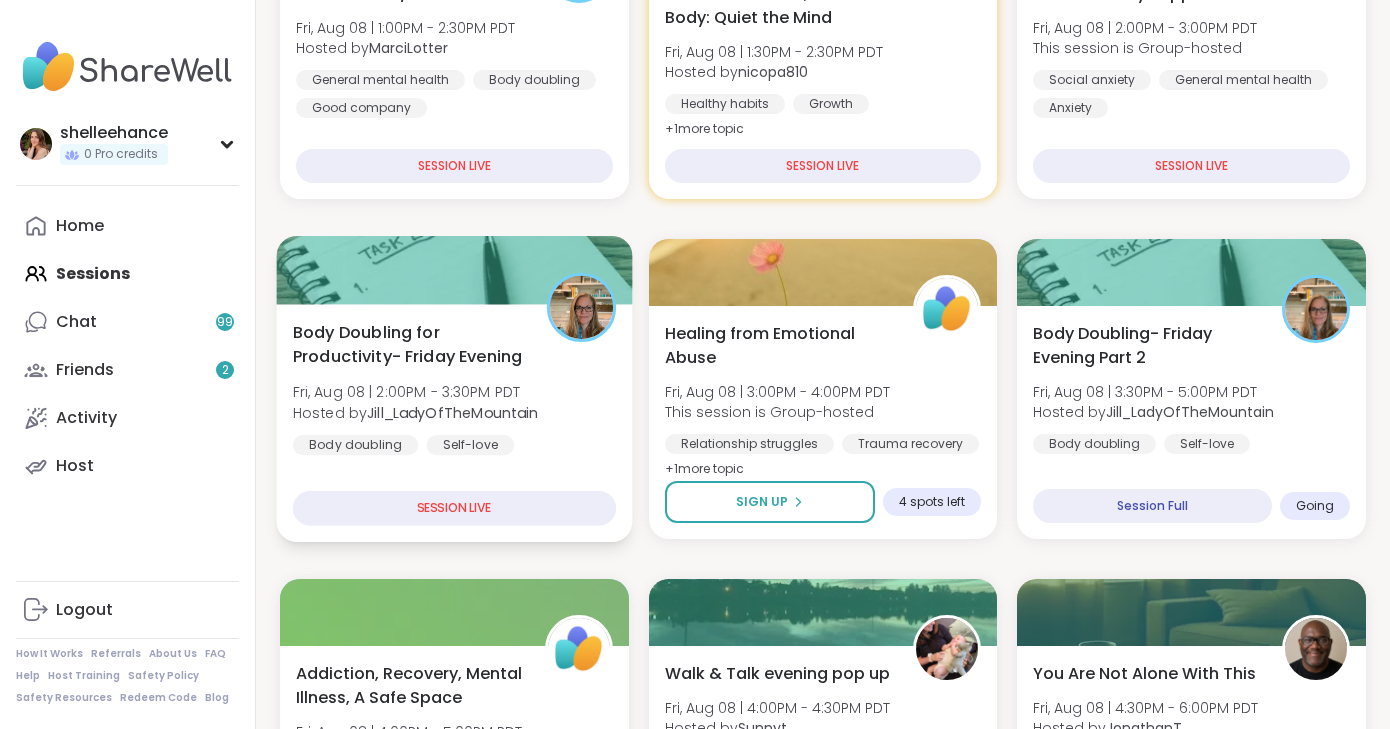 click on "Body Doubling for Productivity- Friday Evening Fri, Aug 08 | 2:00PM - 3:30PM PDT Hosted by  Jill_LadyOfTheMountain Body doubling Self-love Loneliness SESSION LIVE" at bounding box center [455, 423] 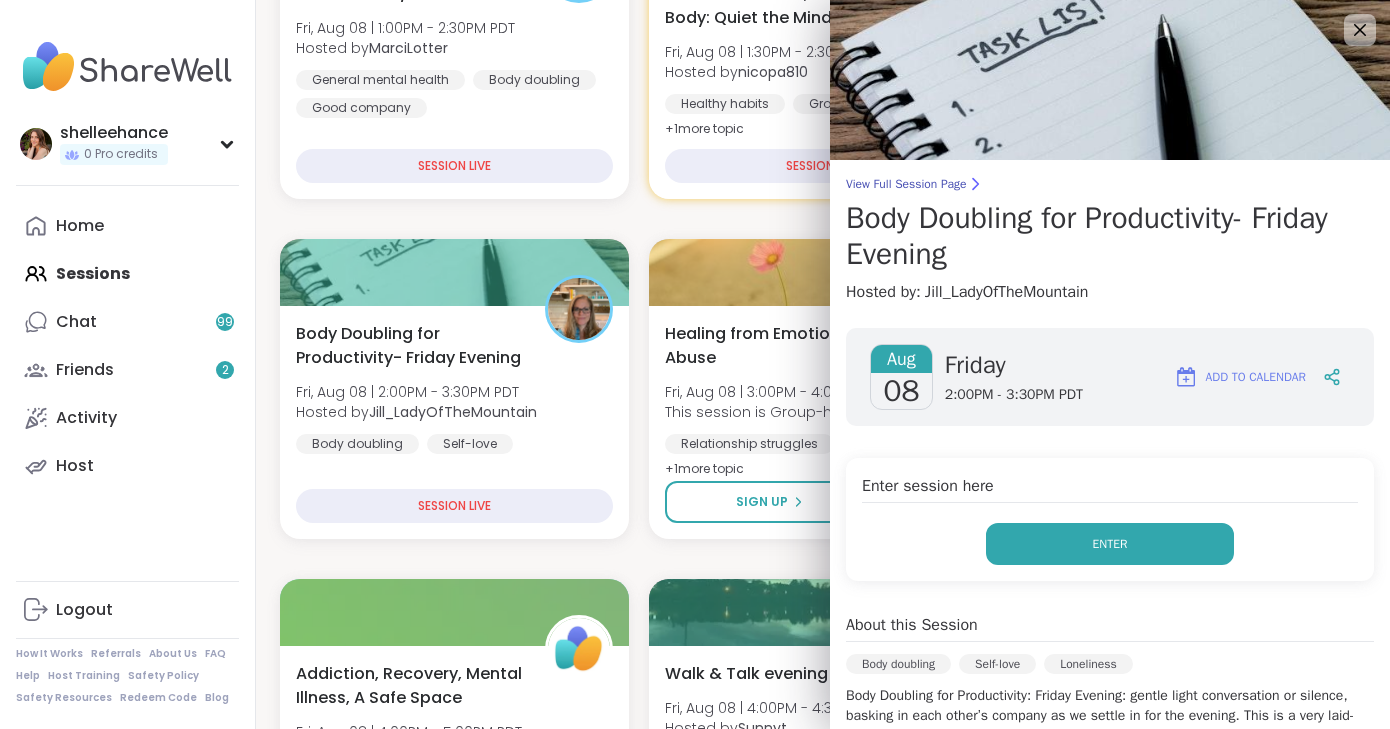 click on "Enter" at bounding box center (1110, 544) 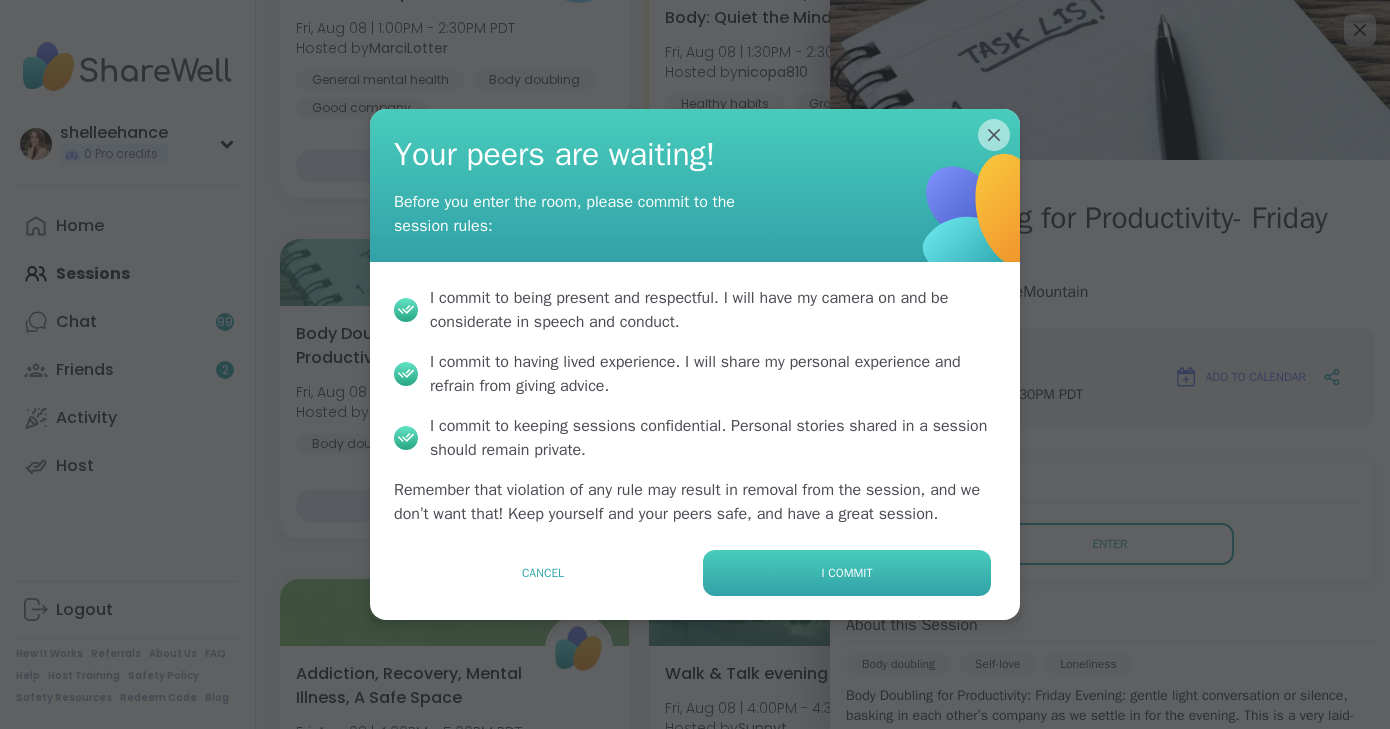 click on "I commit" at bounding box center [847, 573] 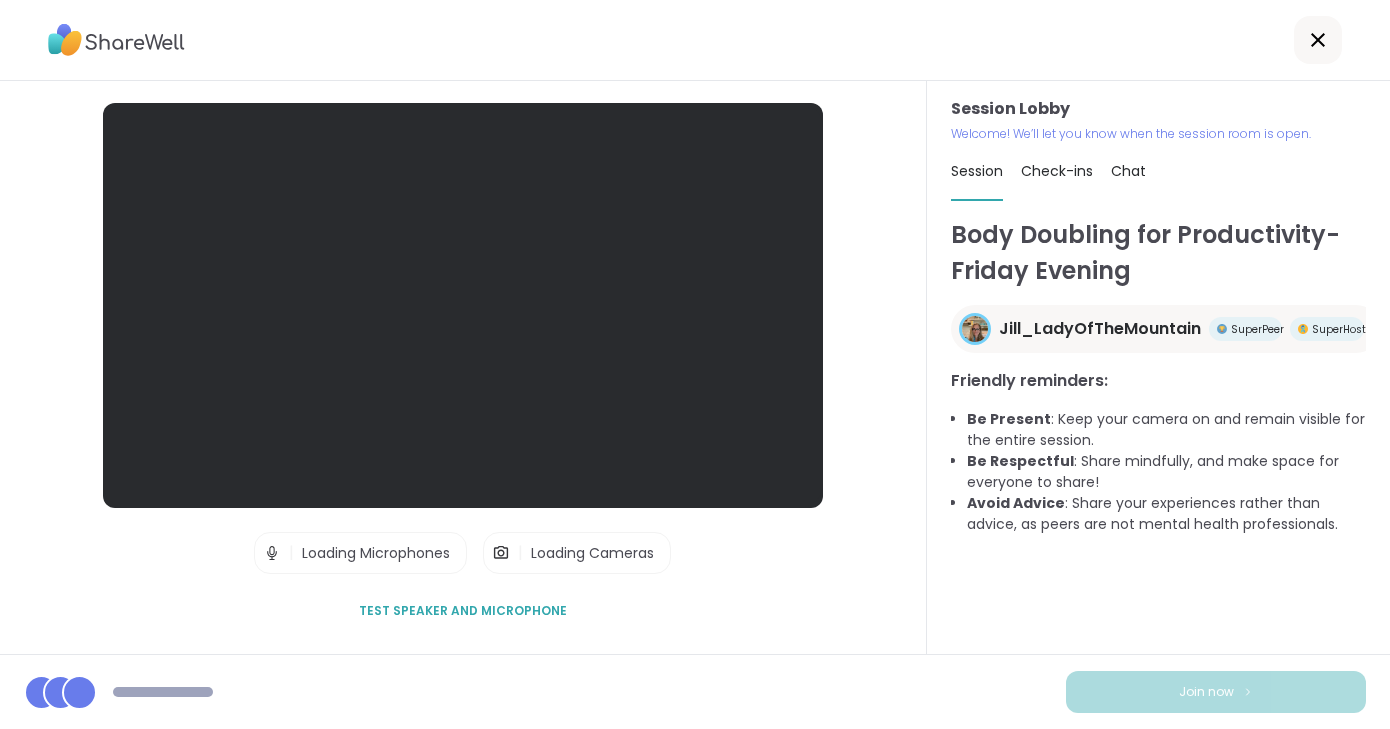 scroll, scrollTop: 0, scrollLeft: 0, axis: both 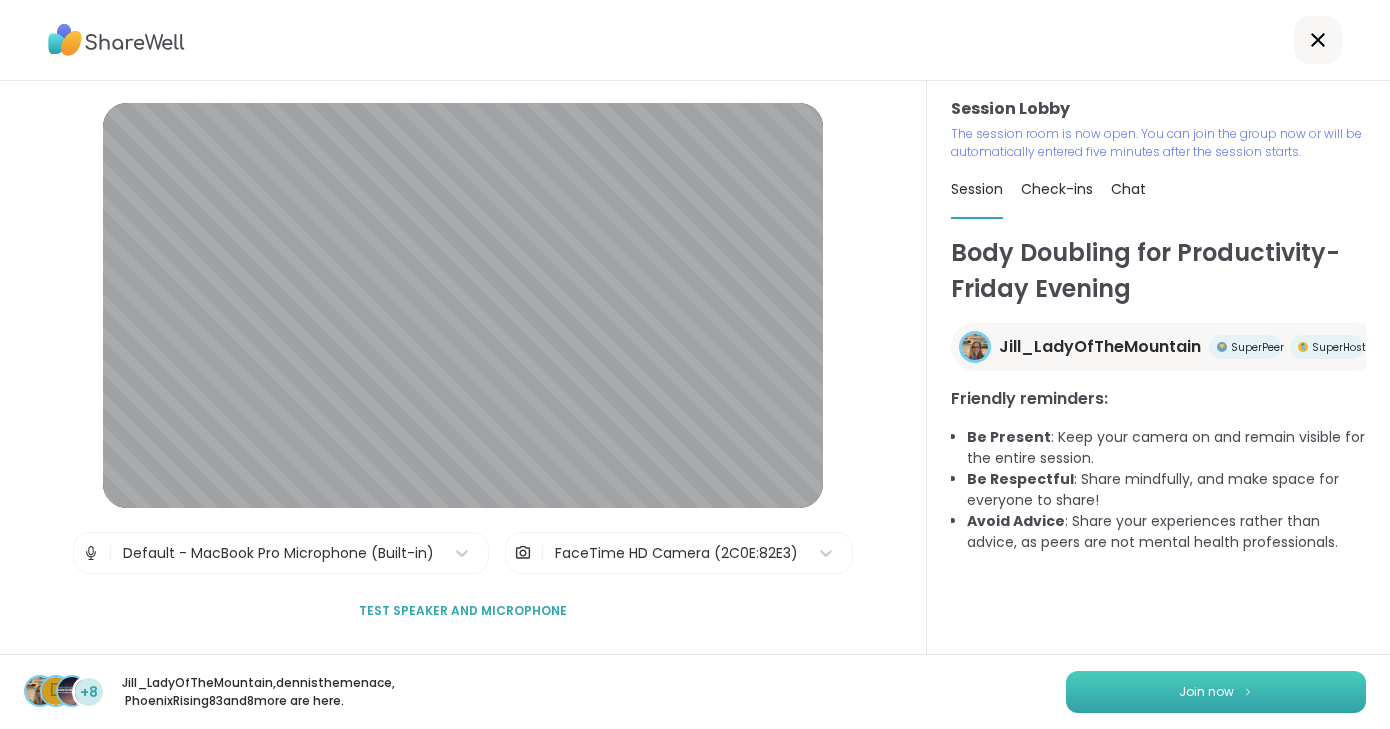 click on "Join now" at bounding box center (1216, 692) 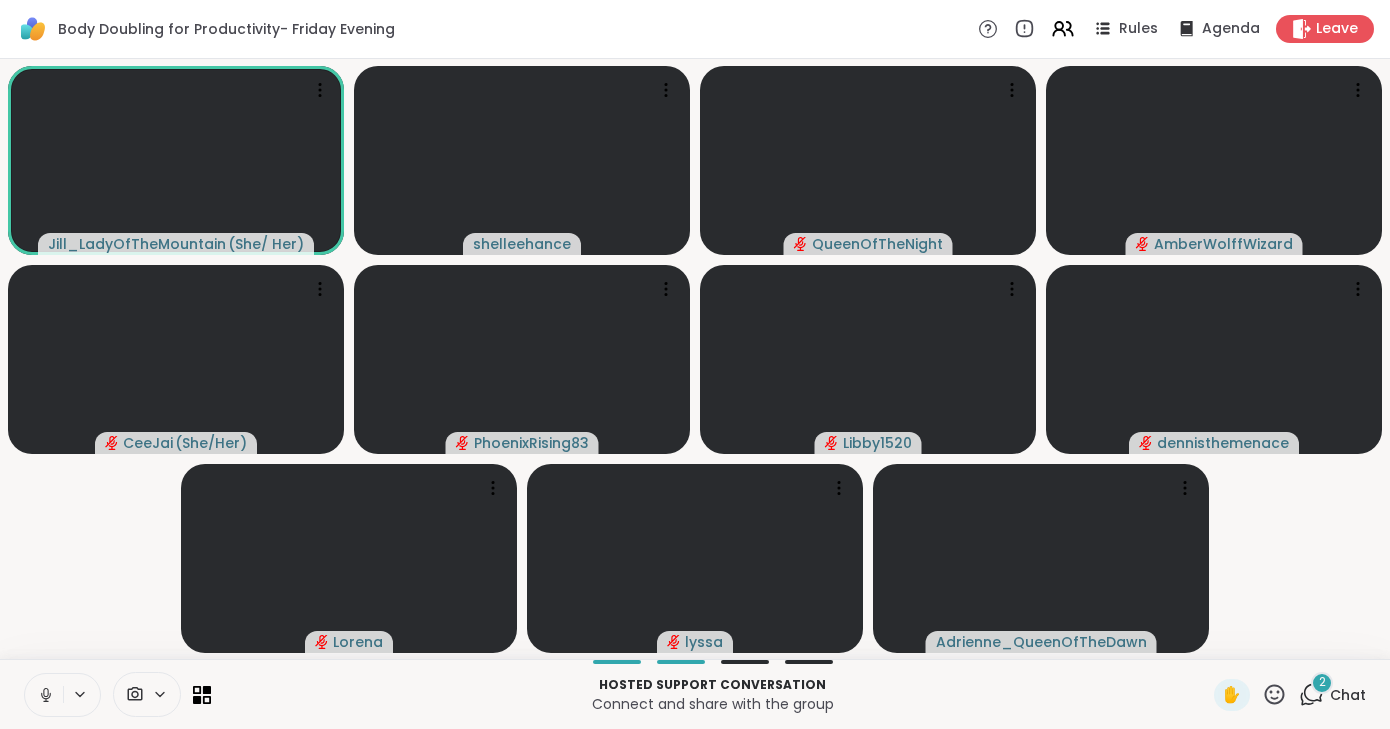 click 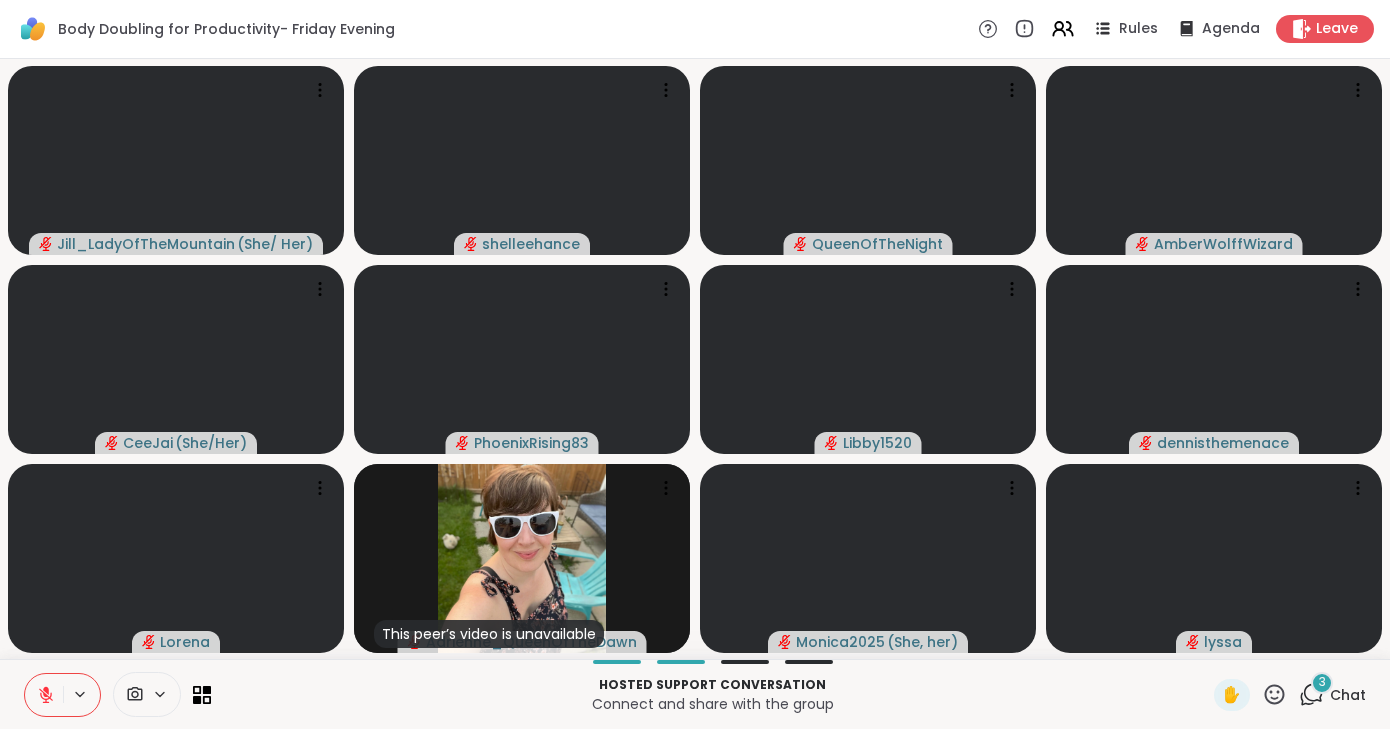 click on "3" at bounding box center (1322, 682) 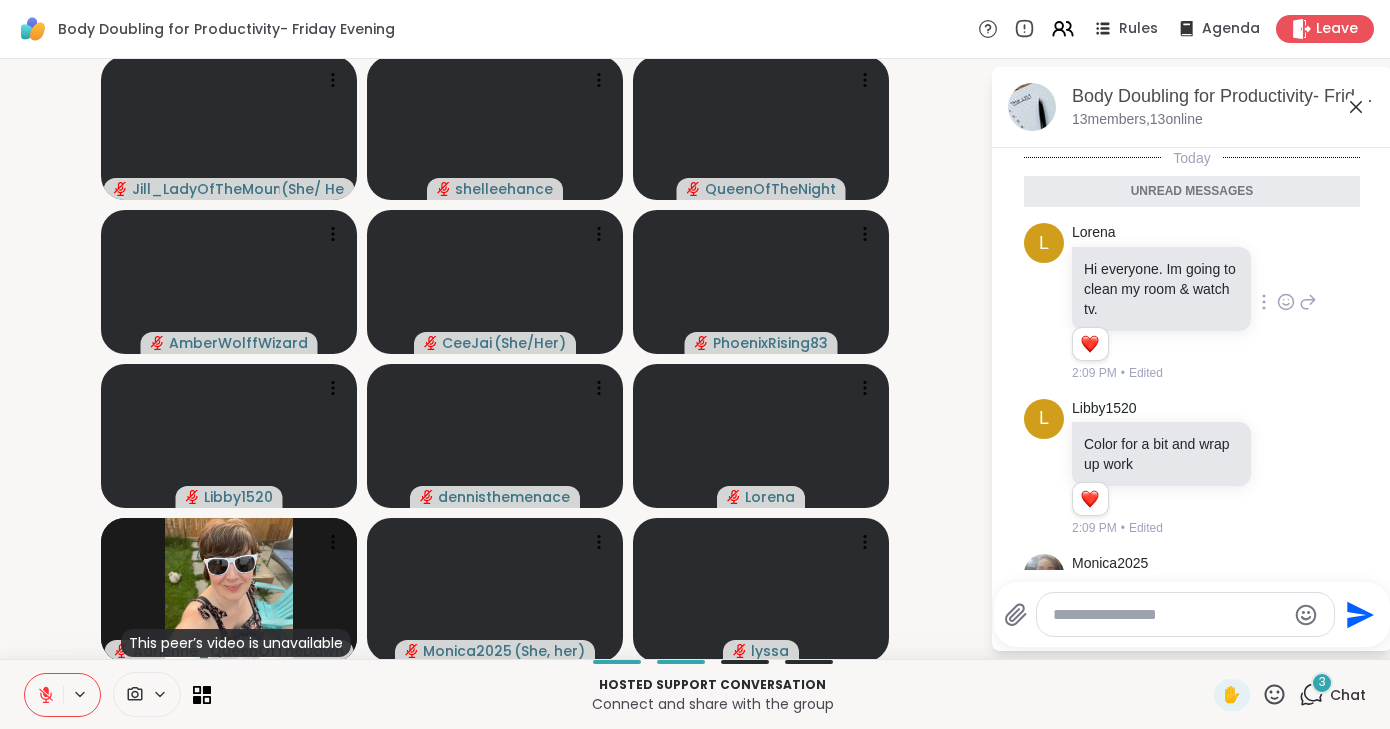 scroll, scrollTop: 82, scrollLeft: 0, axis: vertical 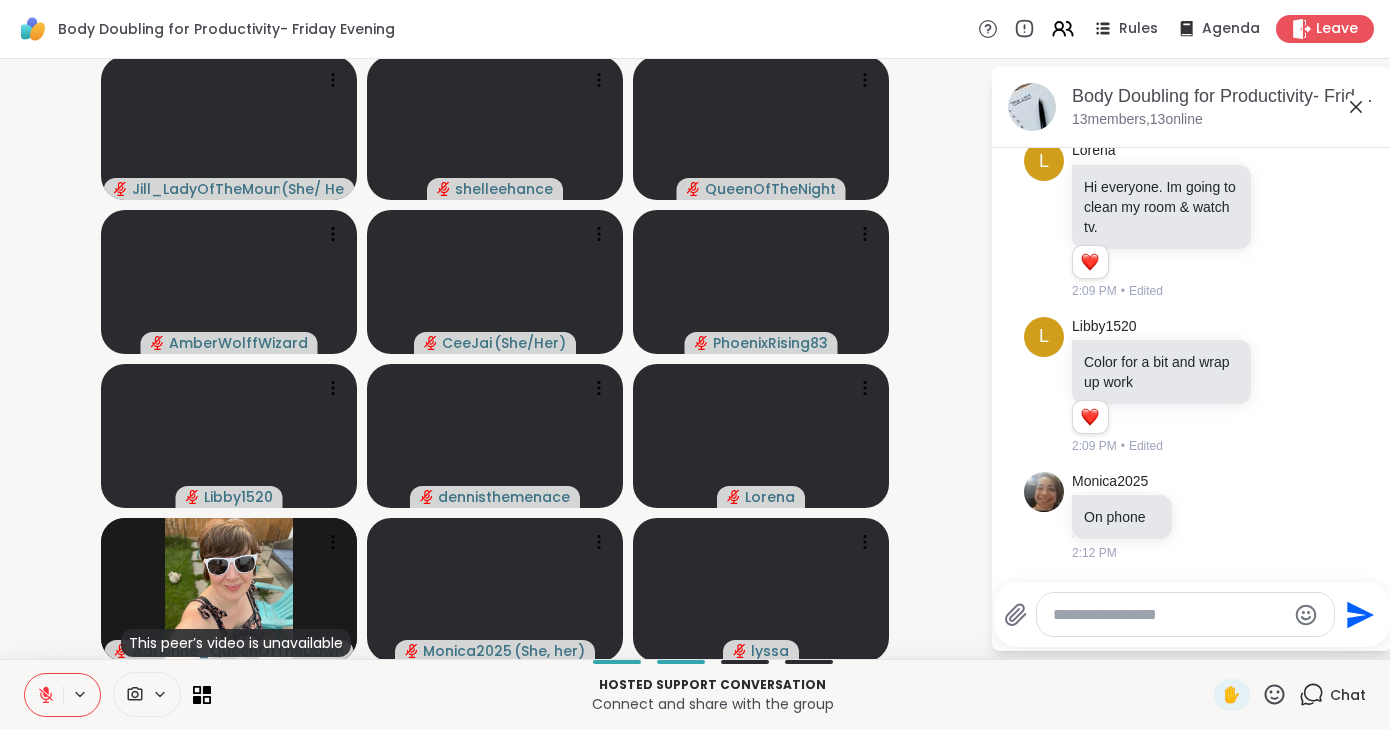 click on "Body Doubling for Productivity- Friday Evening, Aug 08 13  members,  13  online" at bounding box center [1224, 106] 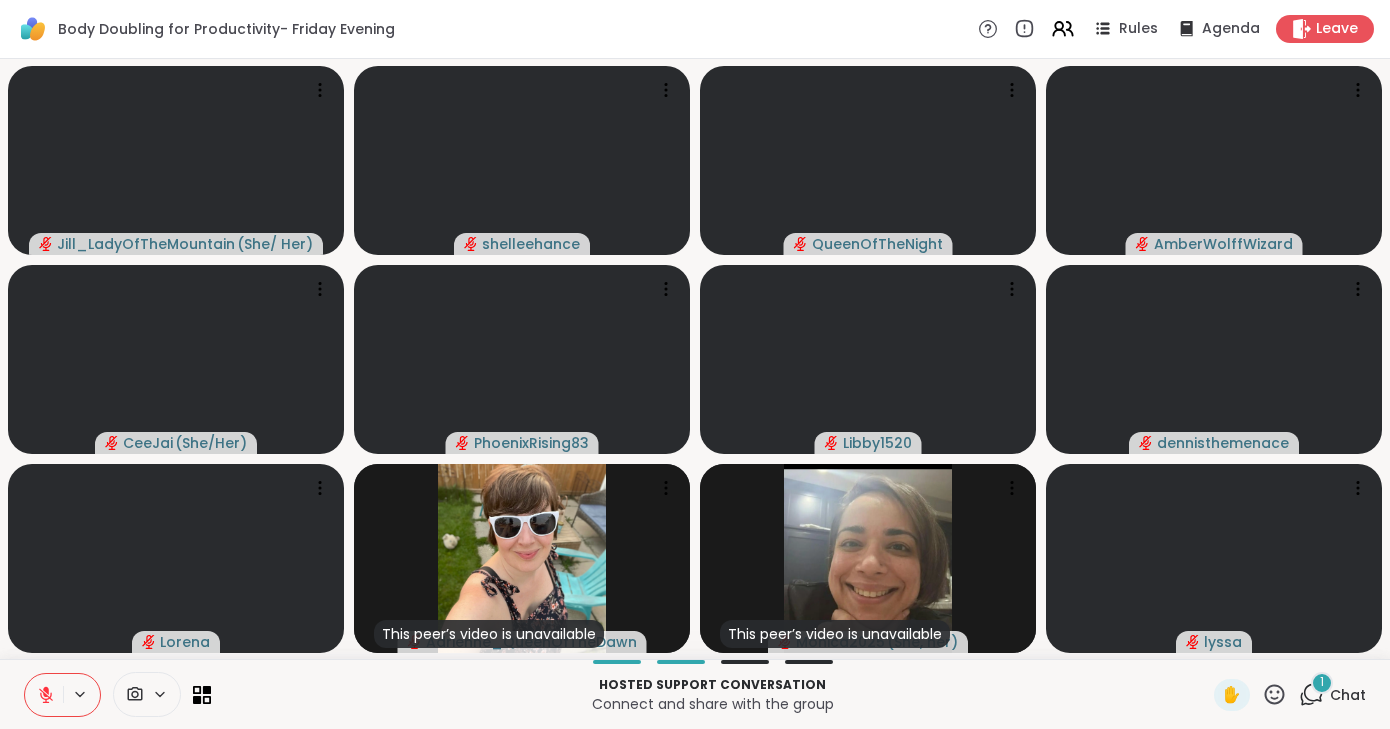 click 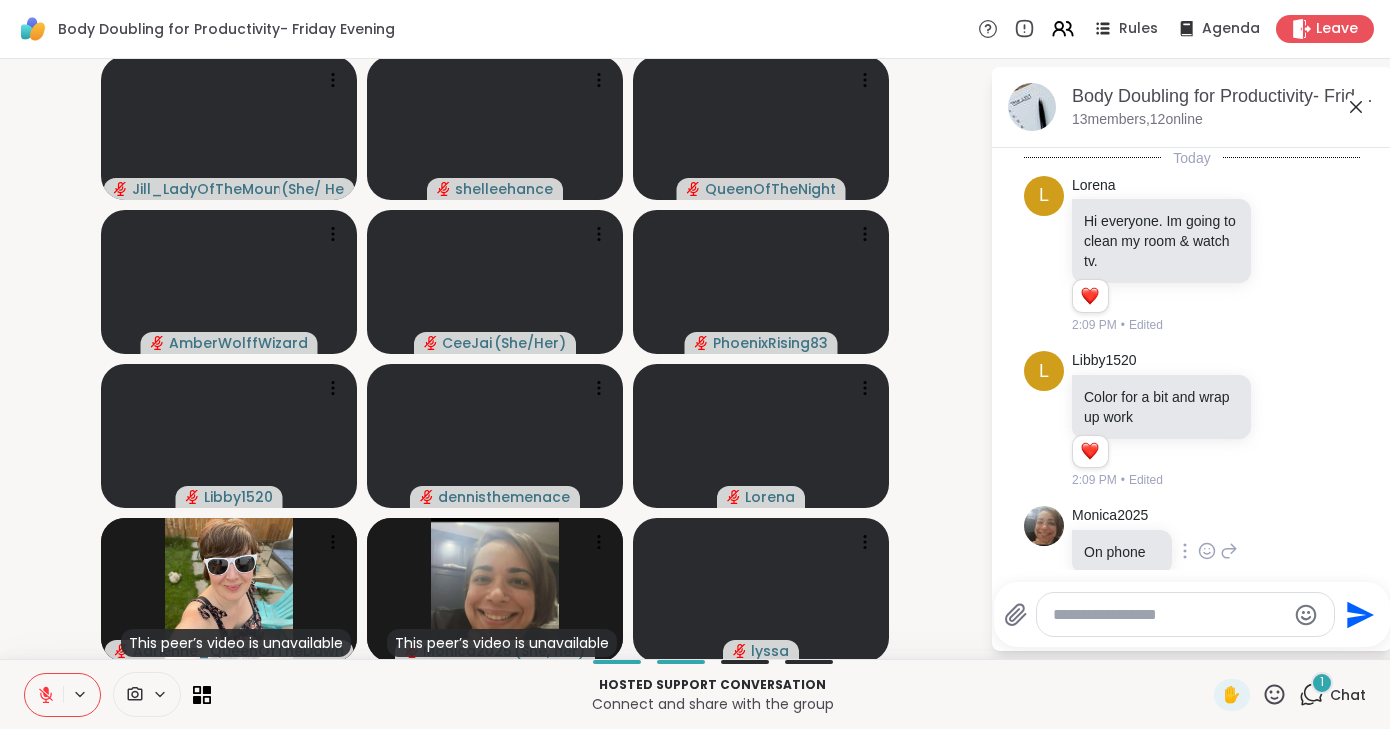 scroll, scrollTop: 278, scrollLeft: 0, axis: vertical 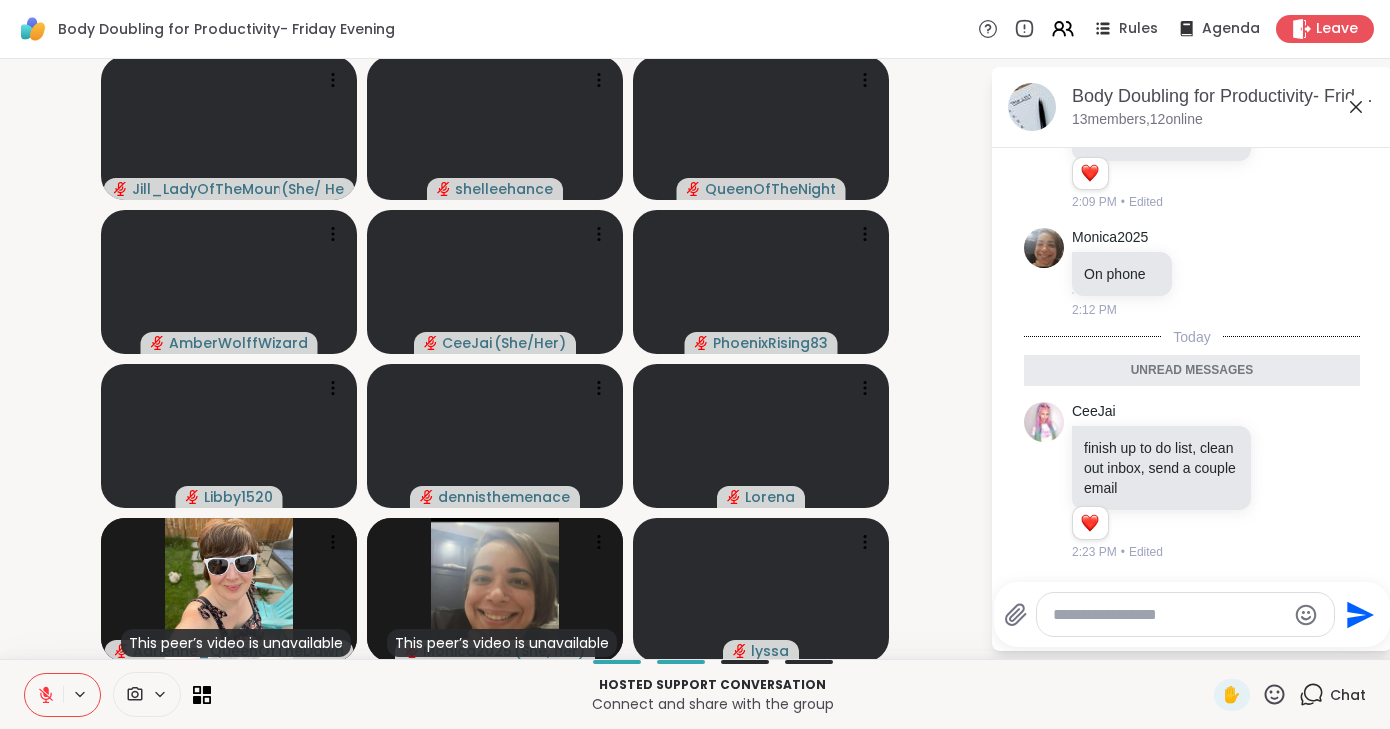 click 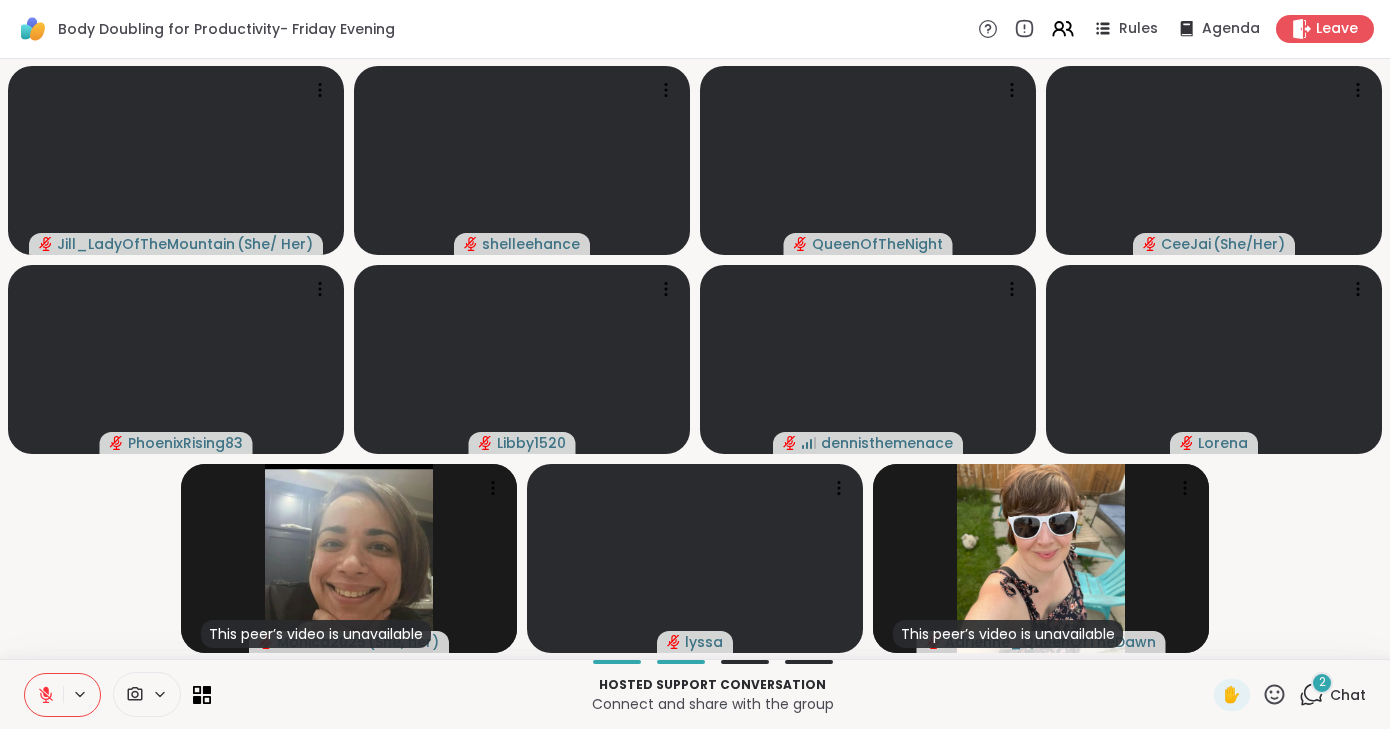 click at bounding box center [44, 695] 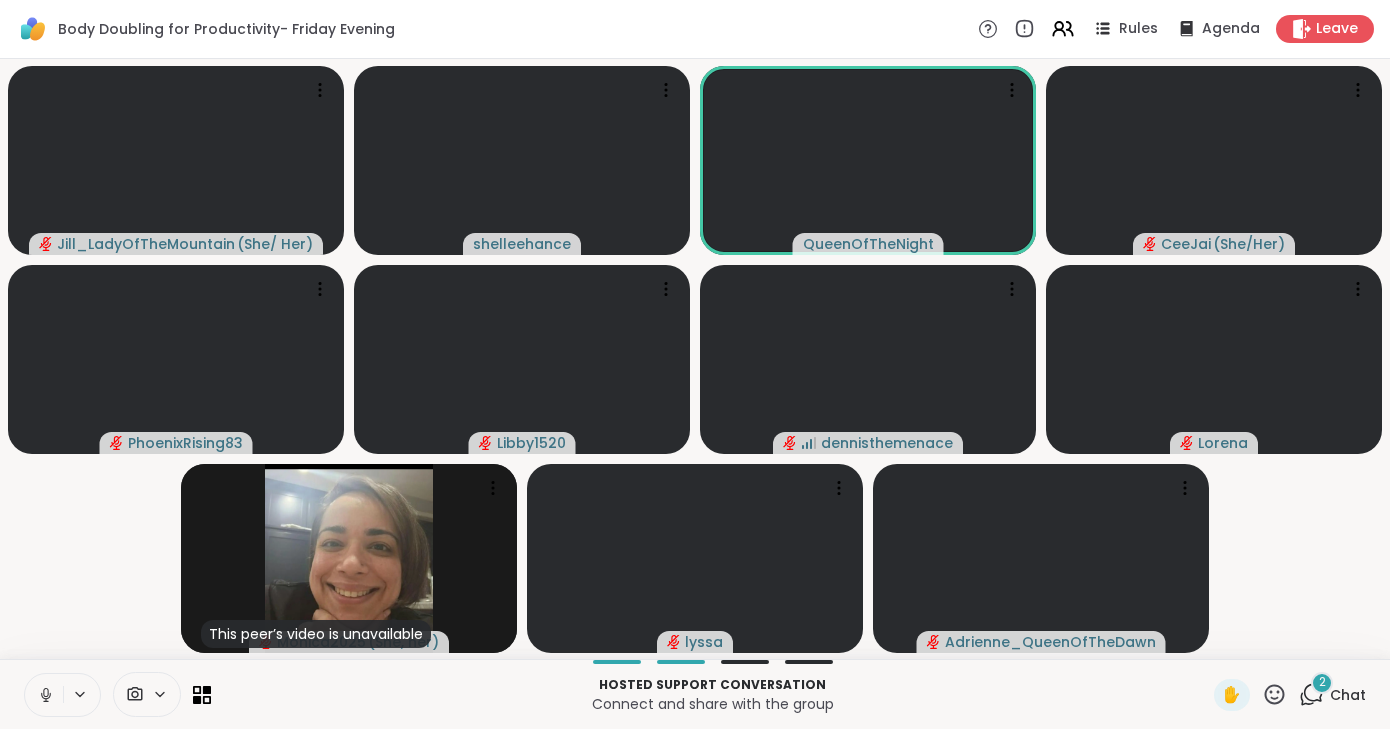 click at bounding box center (44, 695) 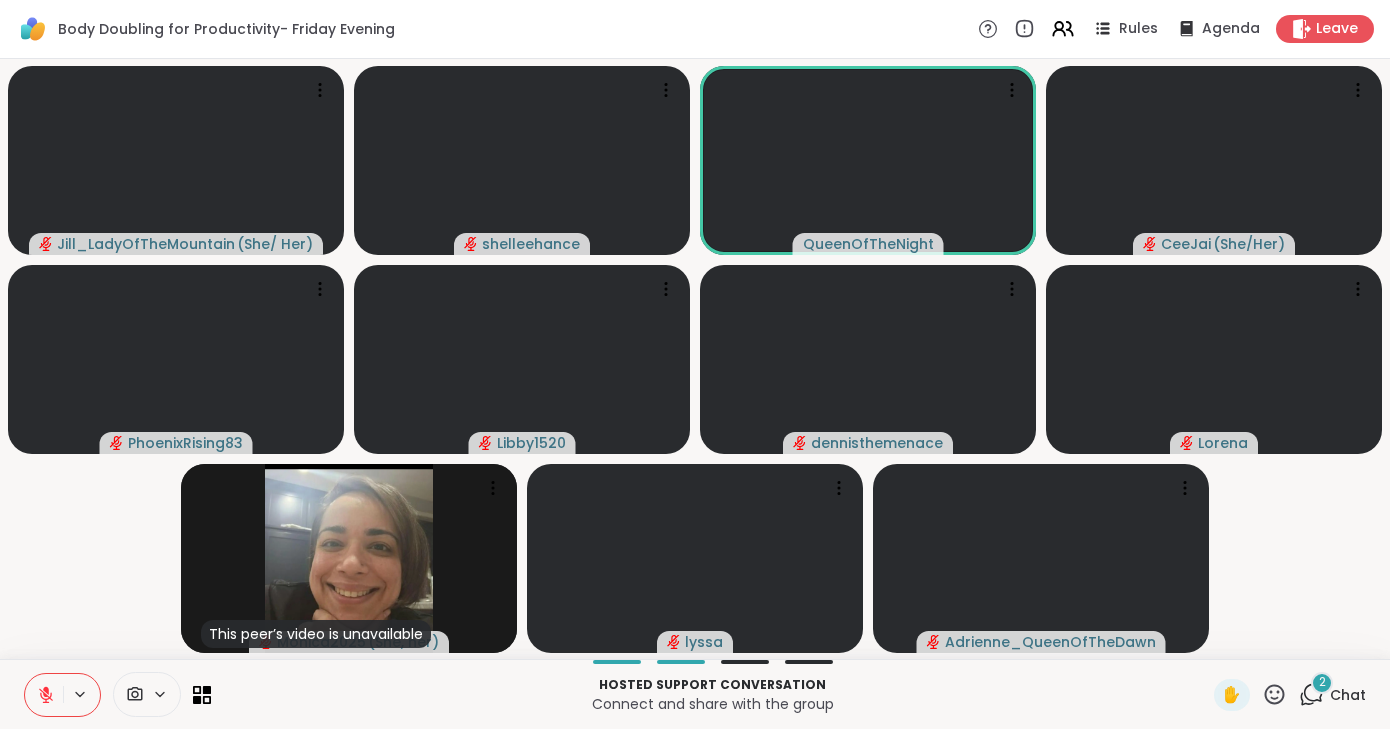 click at bounding box center (44, 695) 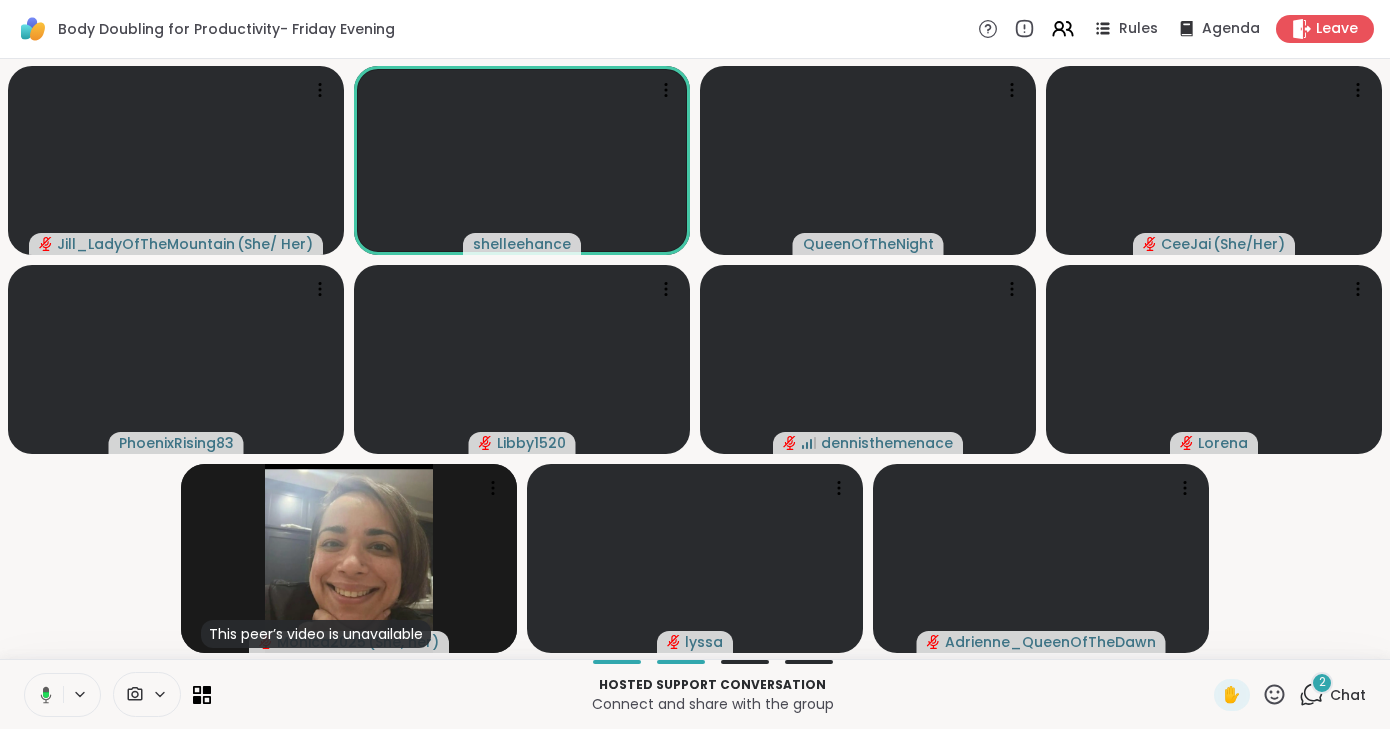 click 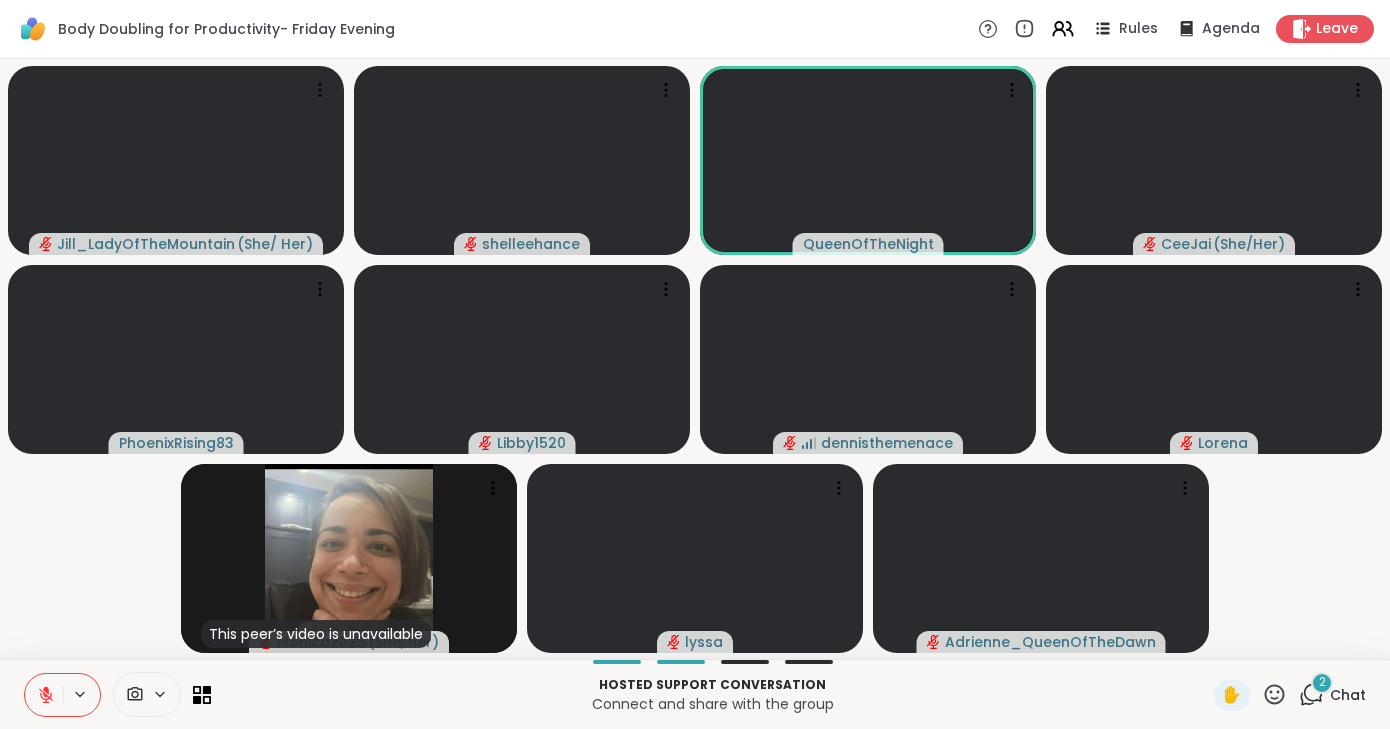 click 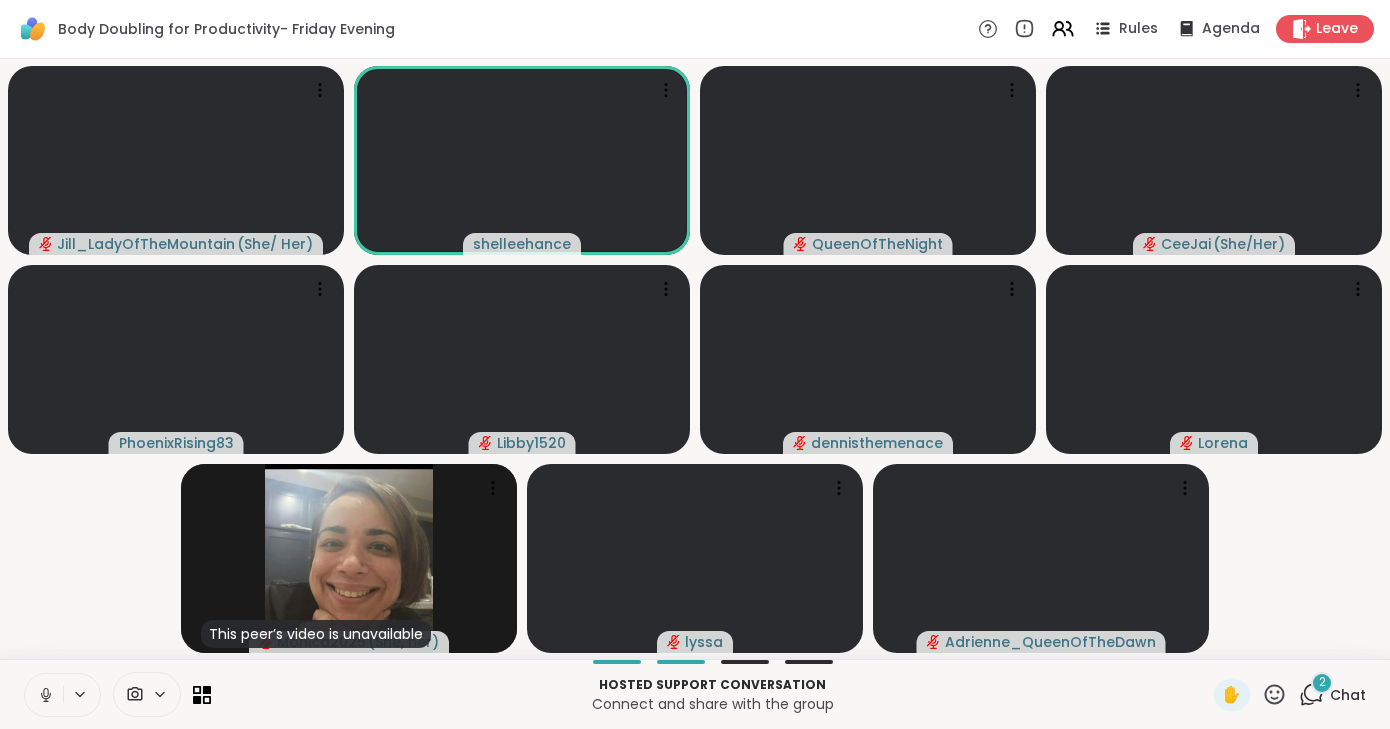 click at bounding box center (44, 695) 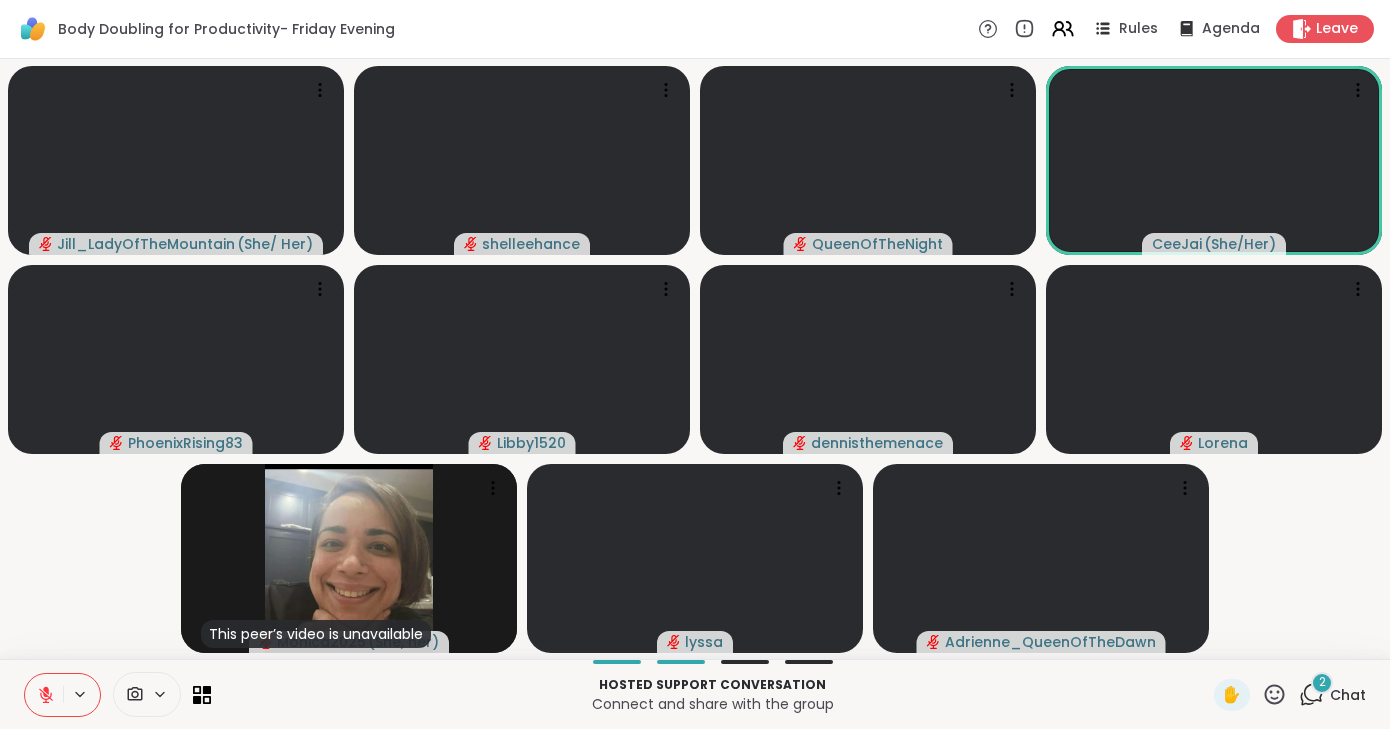 click 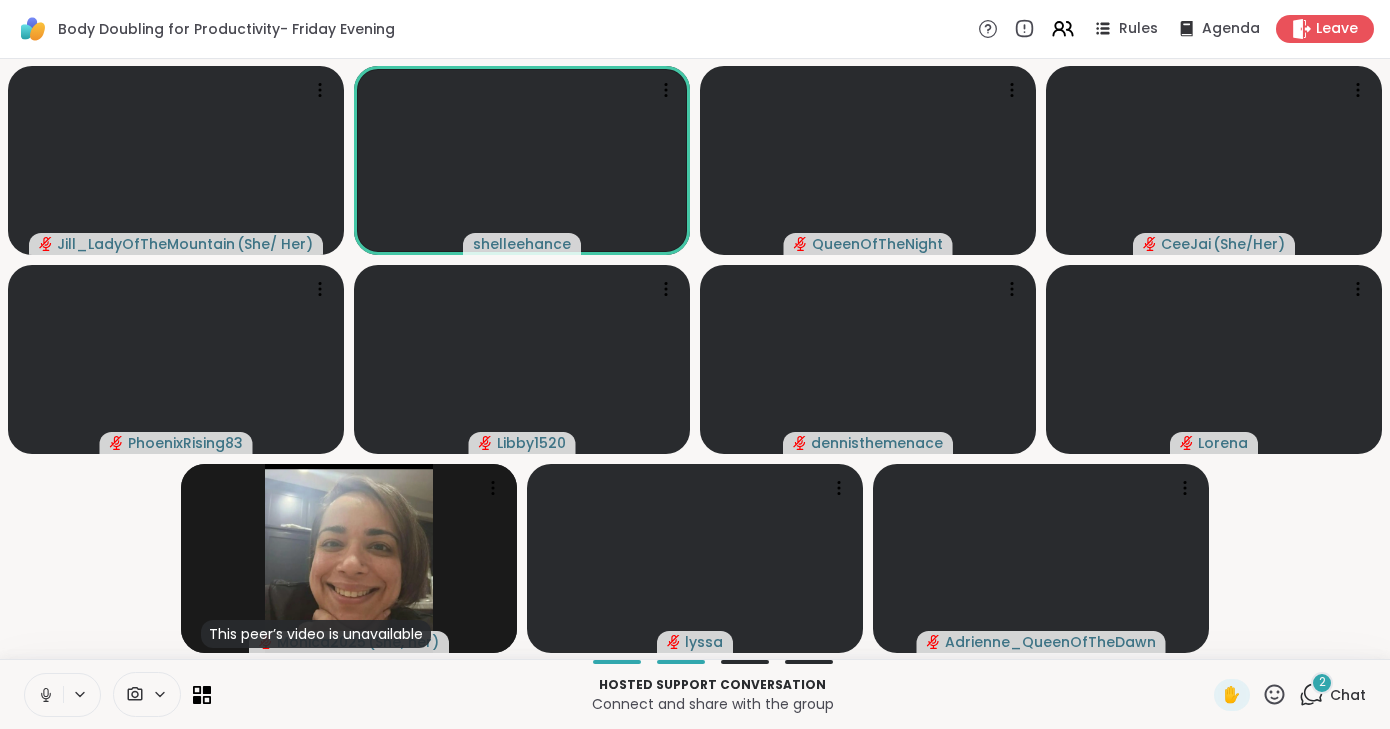 click at bounding box center (44, 695) 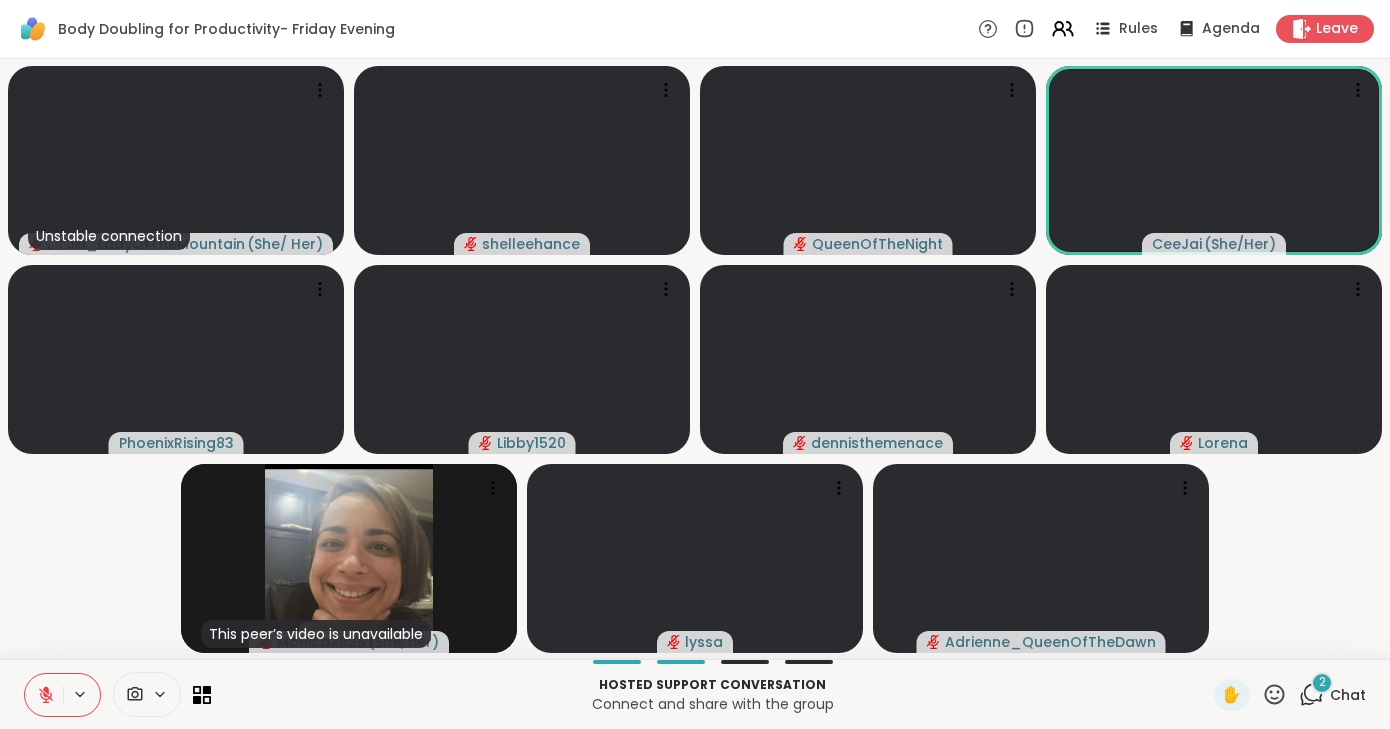 click at bounding box center [44, 695] 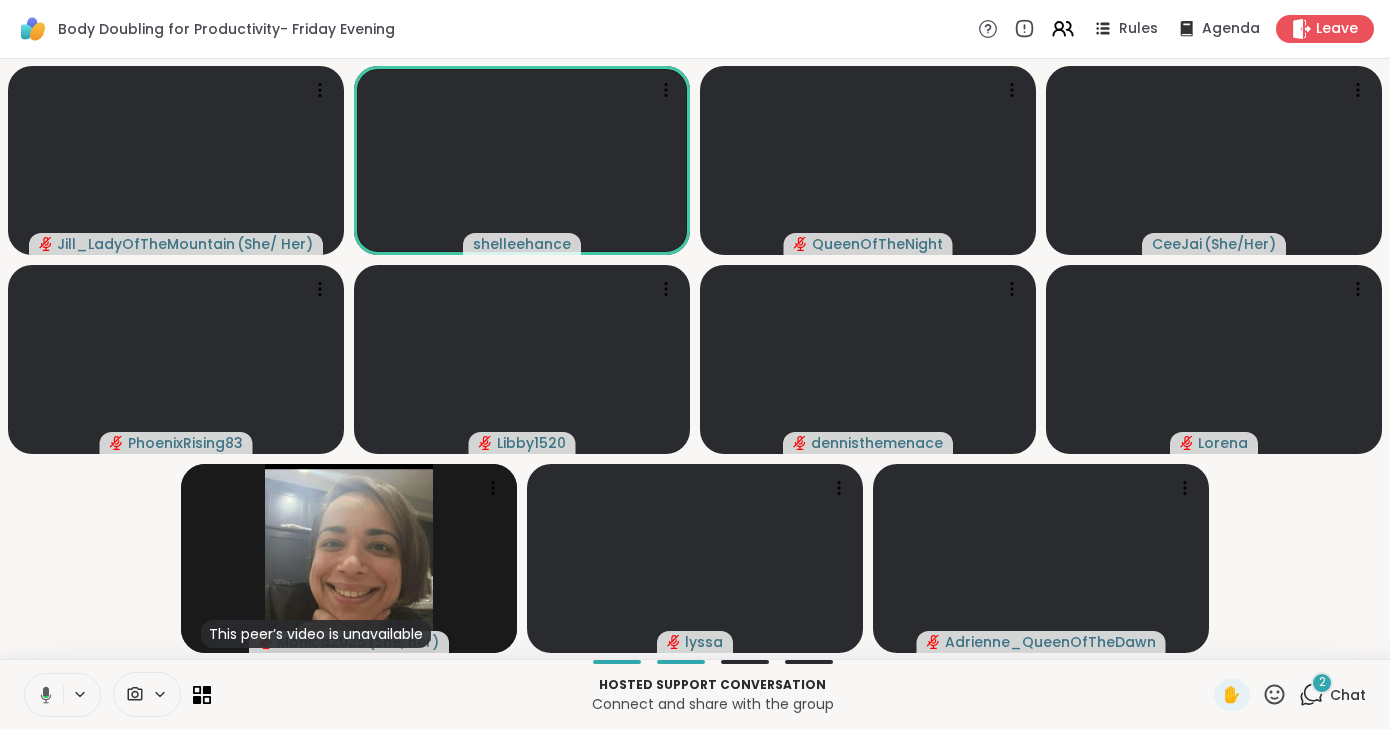 click 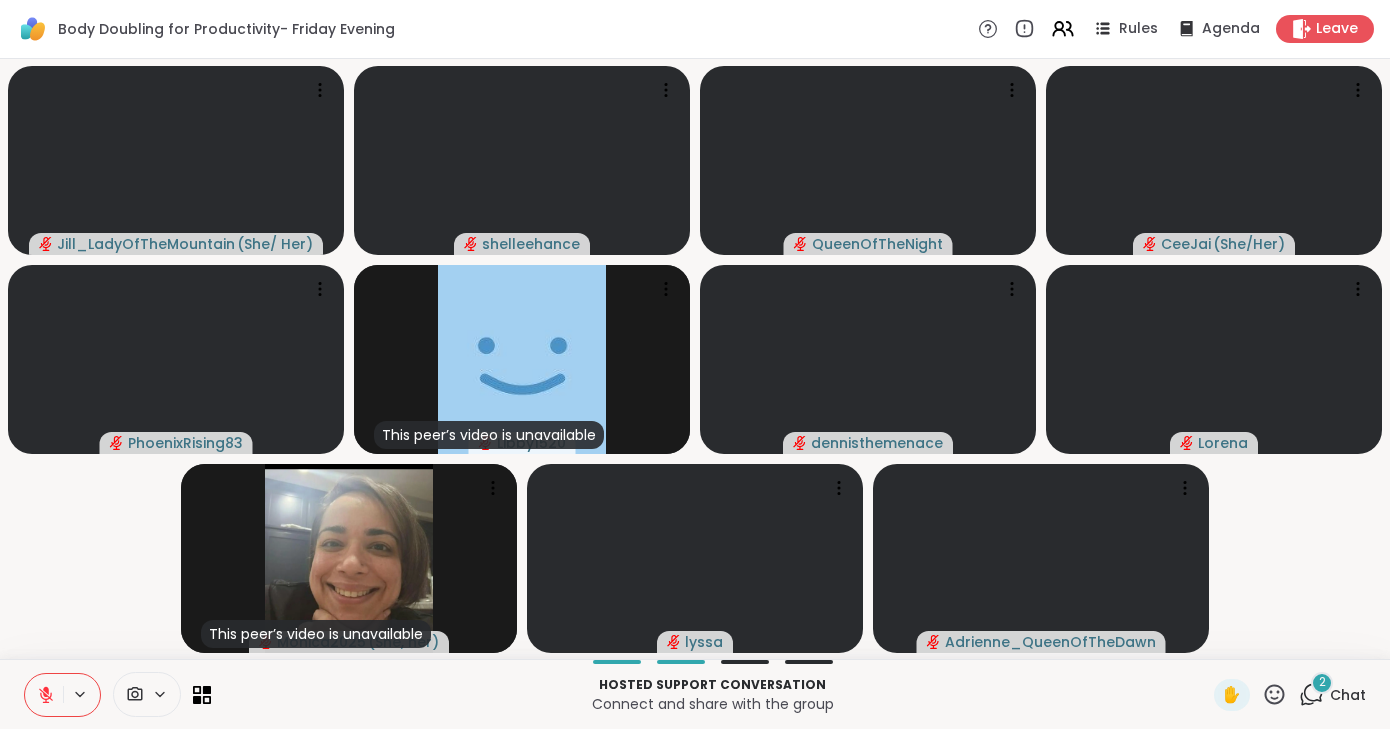 click 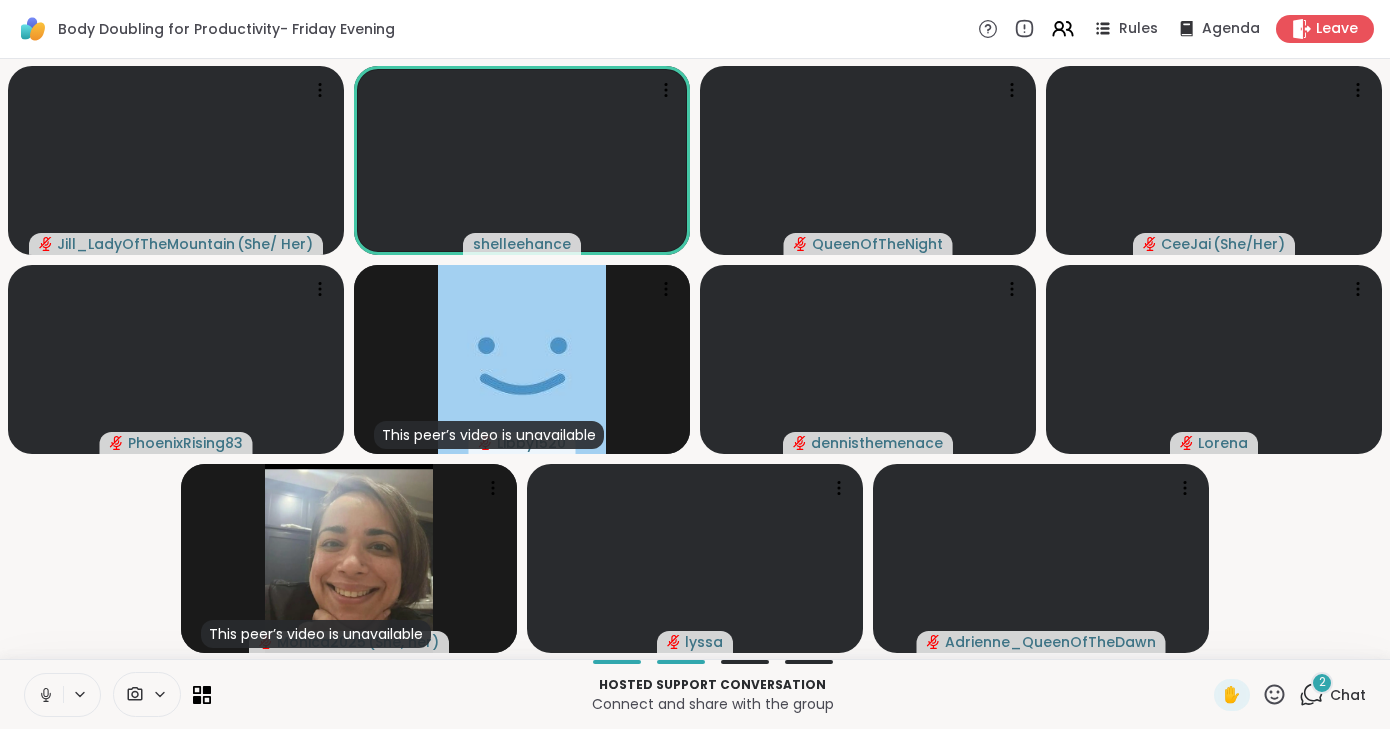 click 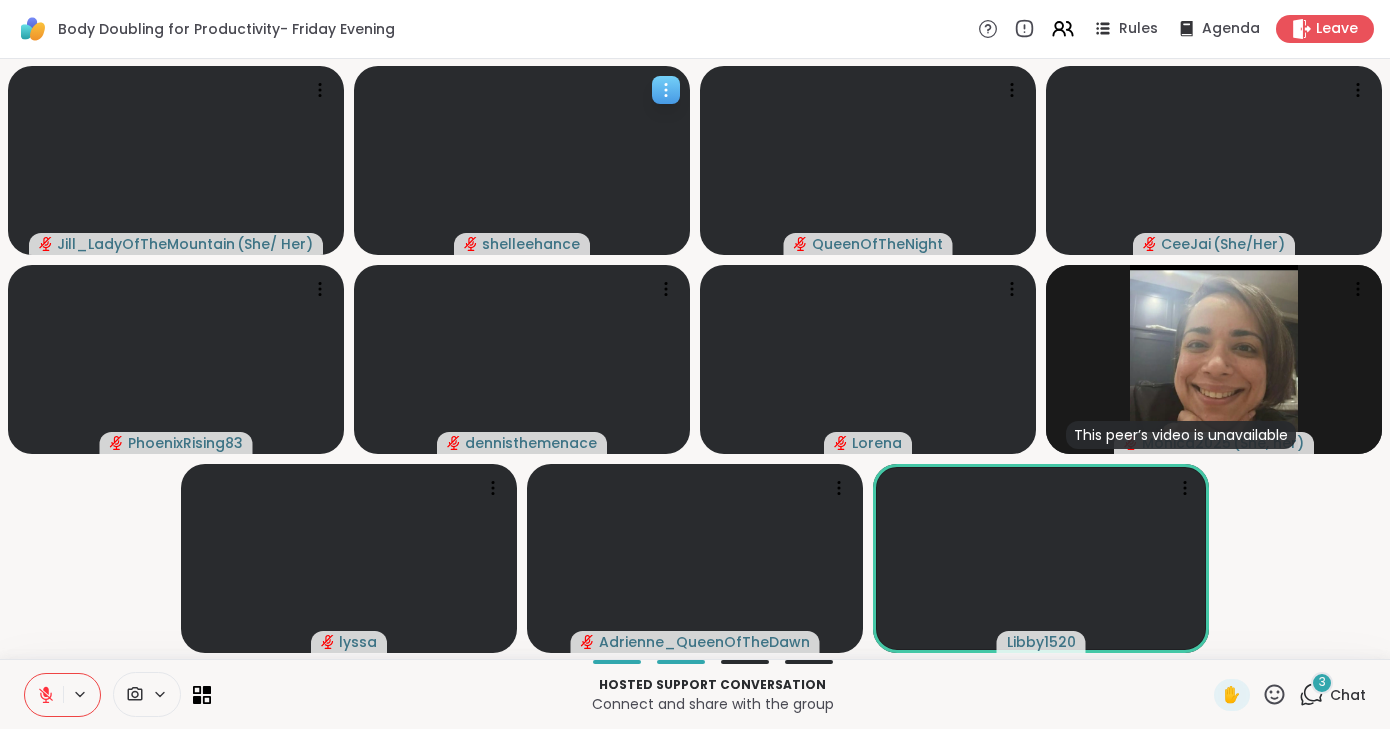 click at bounding box center (522, 160) 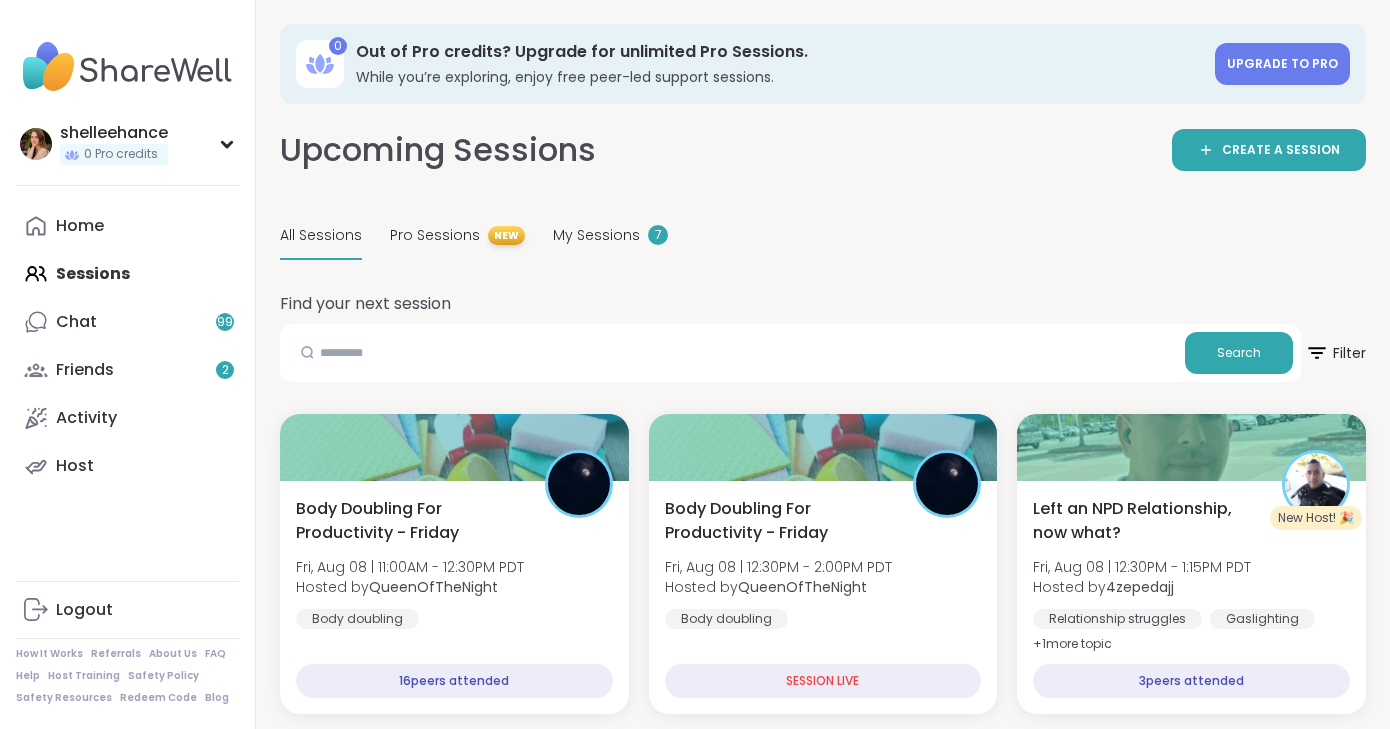scroll, scrollTop: 369, scrollLeft: 0, axis: vertical 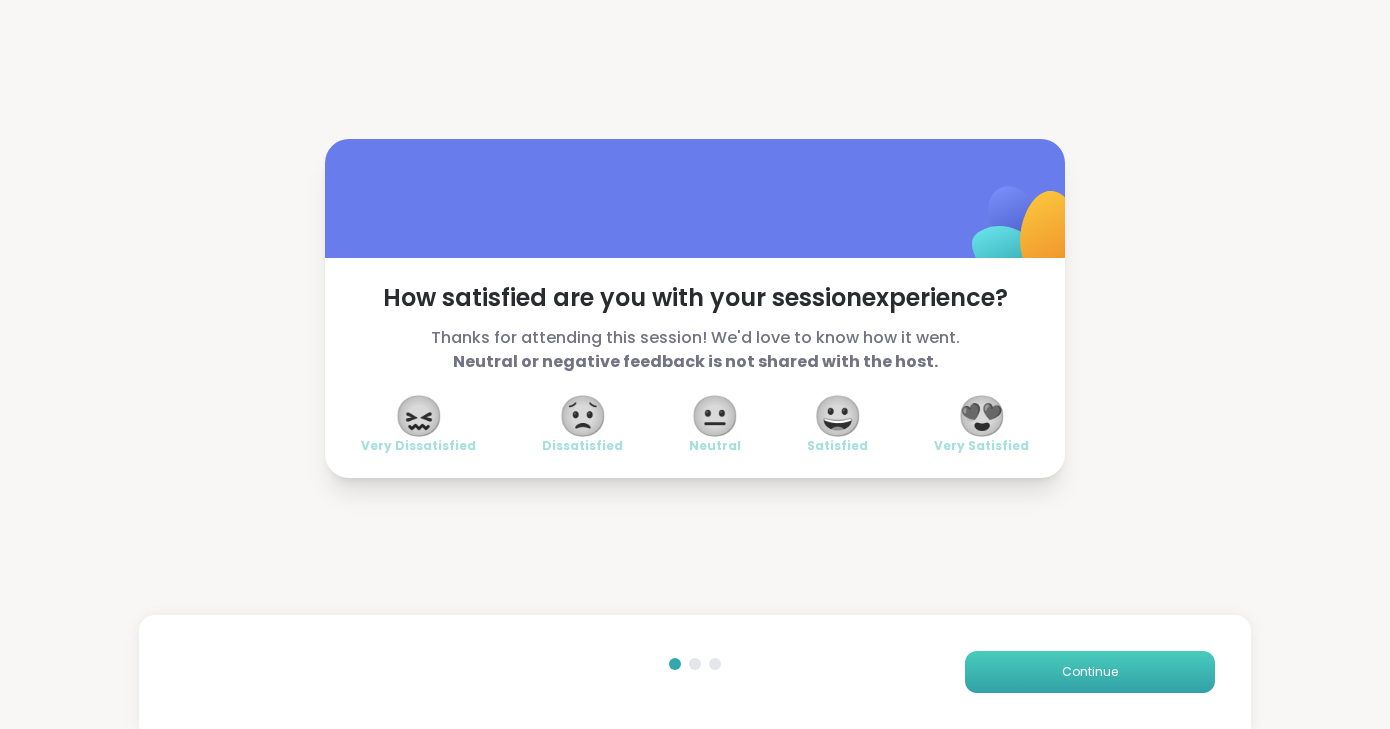 click on "Continue" at bounding box center (1090, 672) 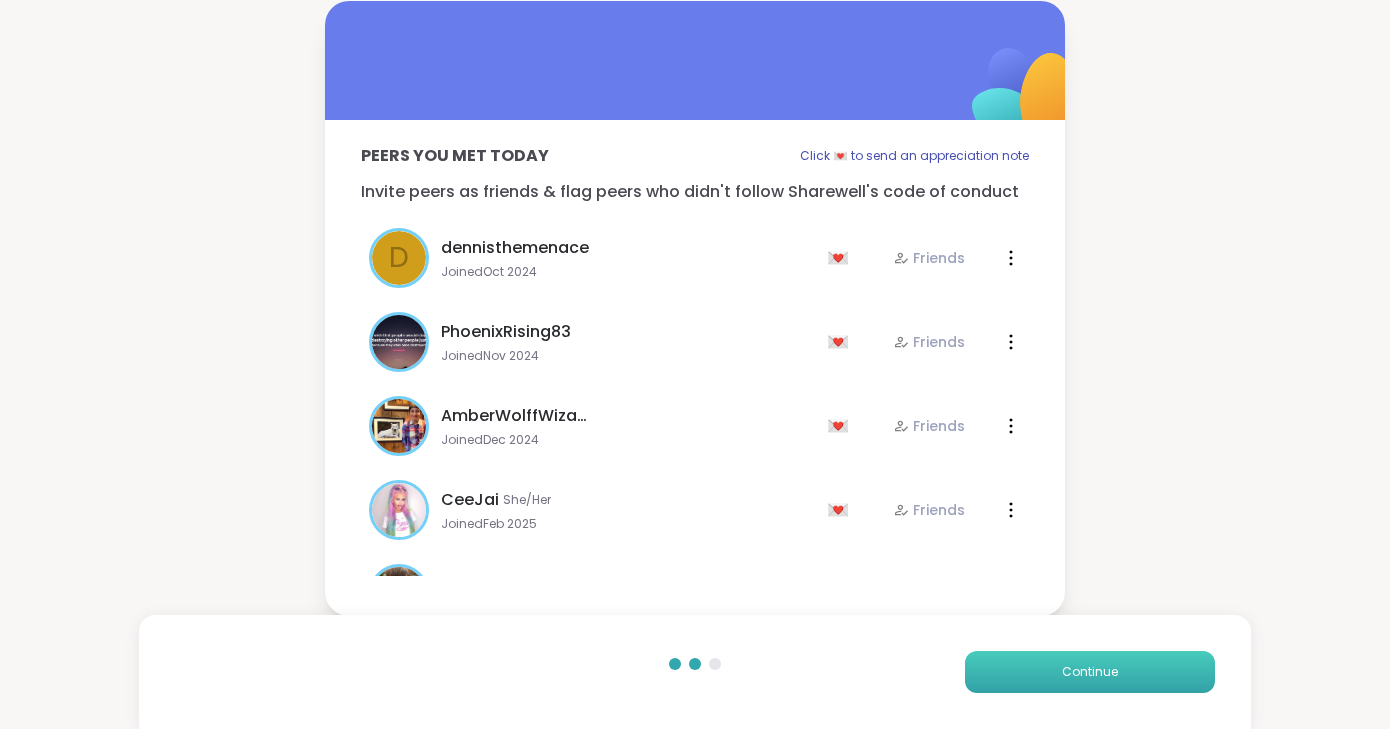 click on "Continue" at bounding box center [1090, 672] 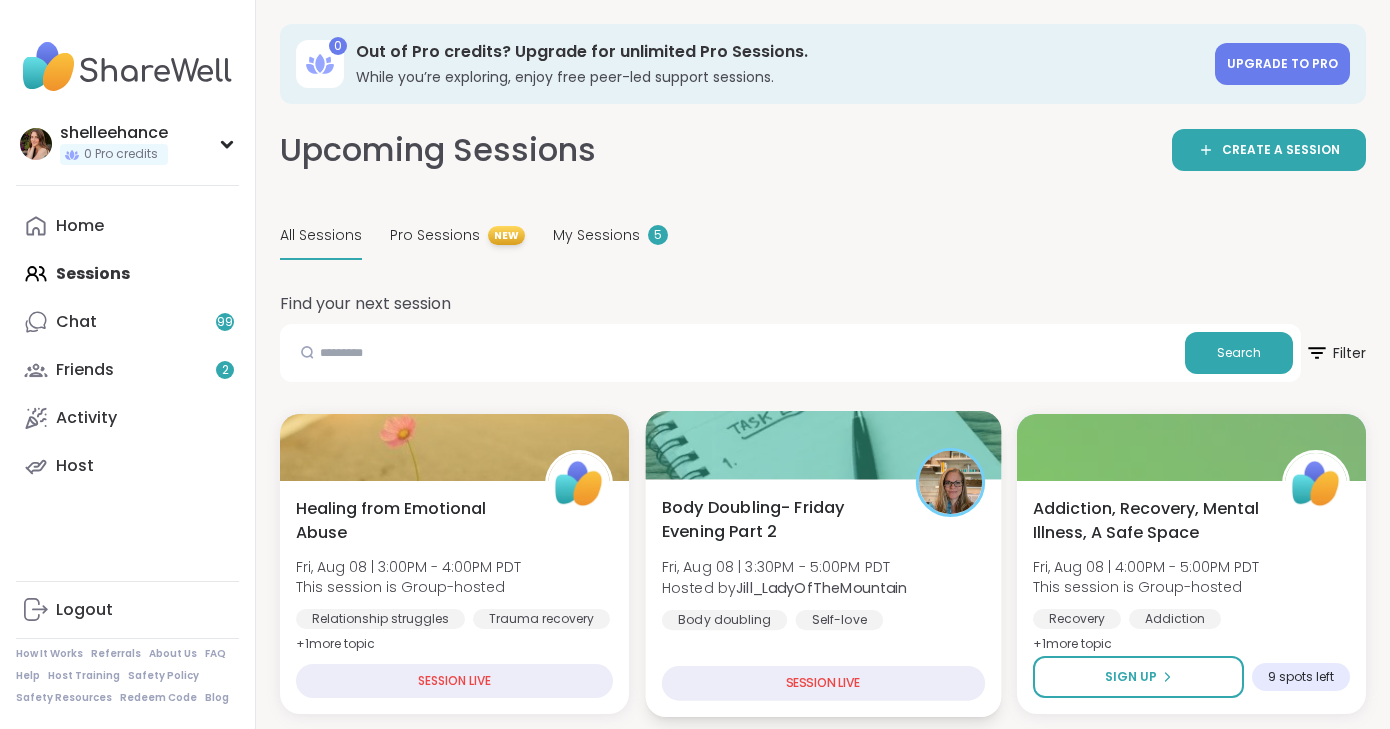 click on "Body Doubling- Friday Evening Part 2 Fri, Aug 08 | 3:30PM - 5:00PM PDT Hosted by [USERNAME] Body doubling Self-love Loneliness SESSION LIVE" at bounding box center (823, 598) 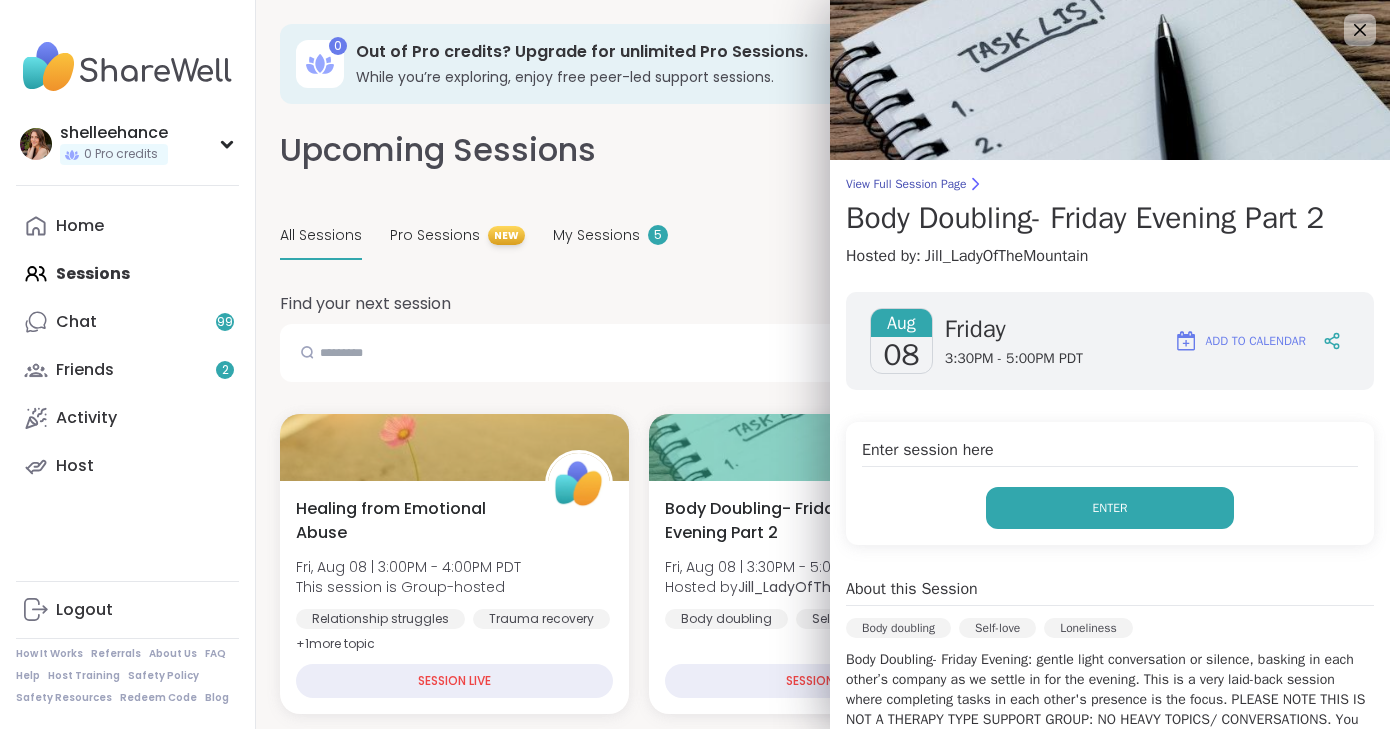 click on "Enter" at bounding box center (1110, 508) 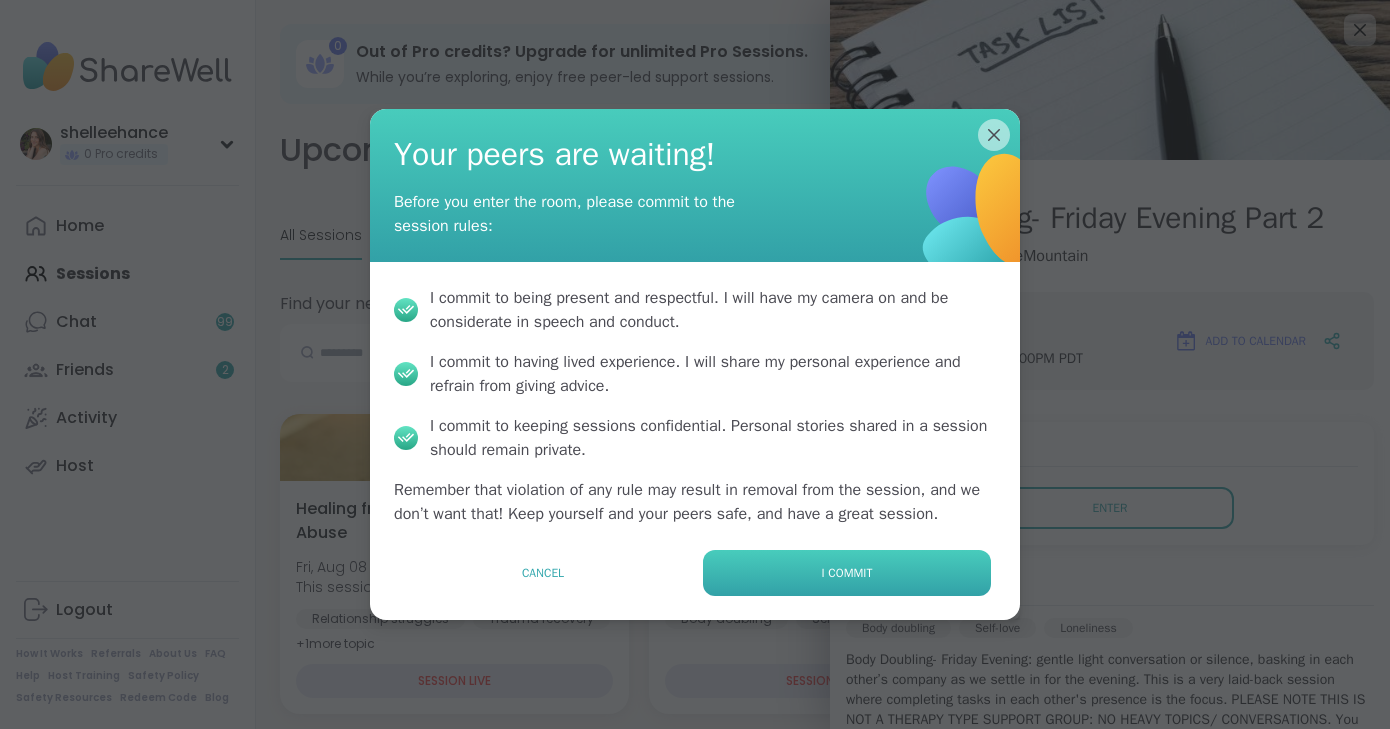 click on "I commit" at bounding box center [847, 573] 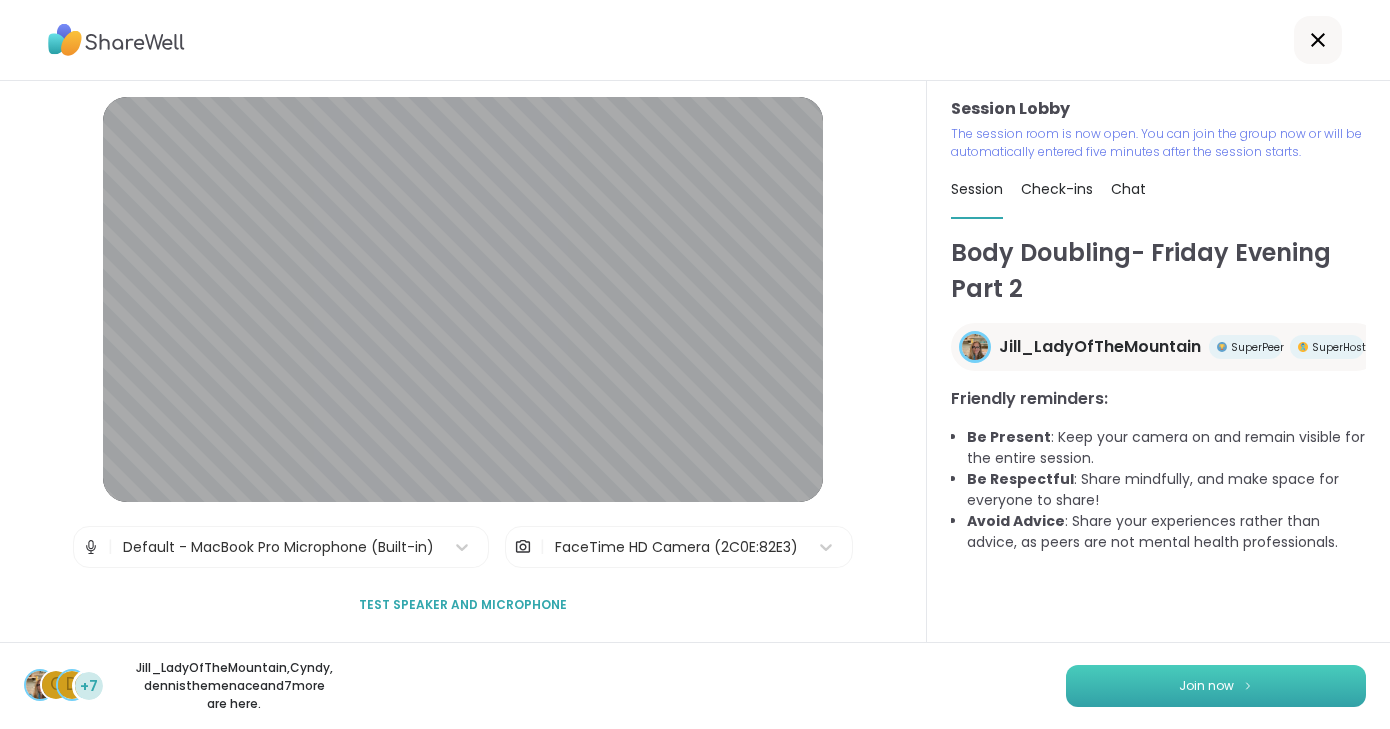 click on "Join now" at bounding box center (1216, 686) 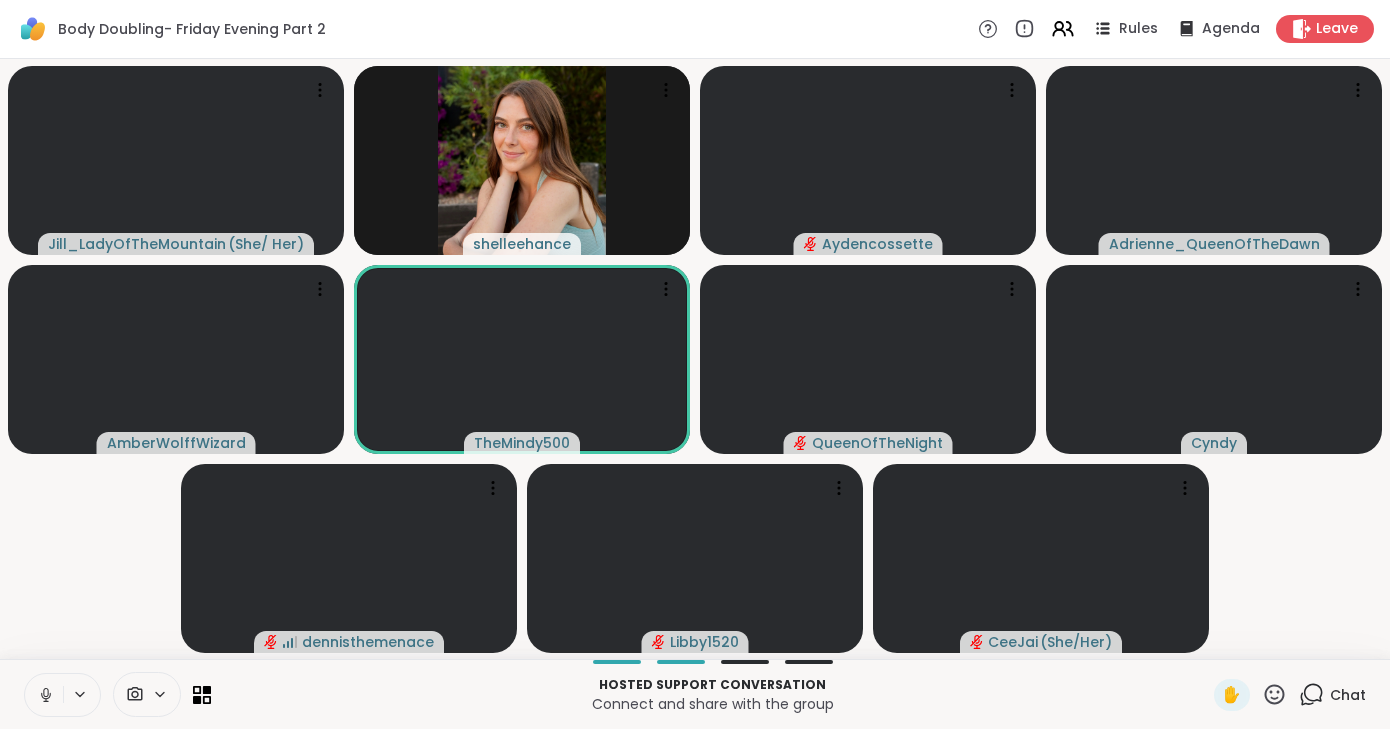 click at bounding box center (44, 695) 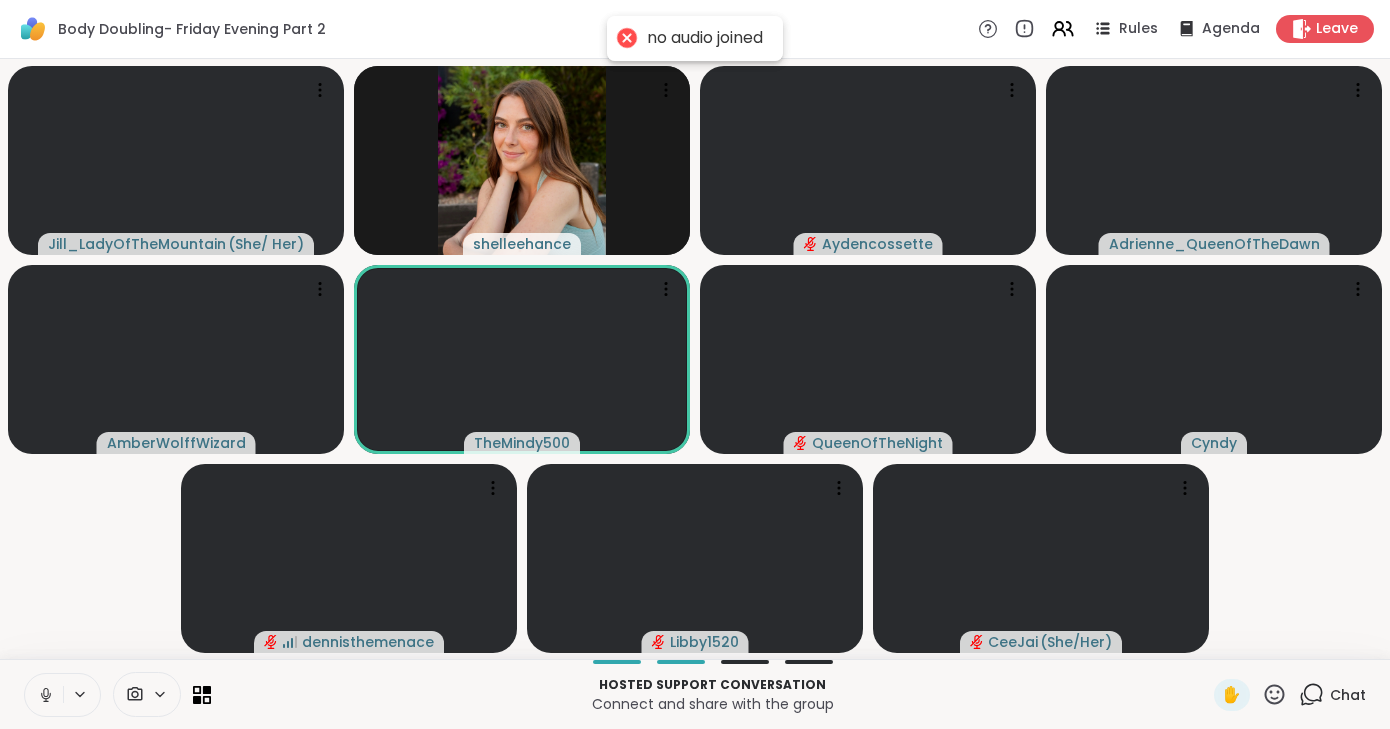 click at bounding box center [44, 695] 